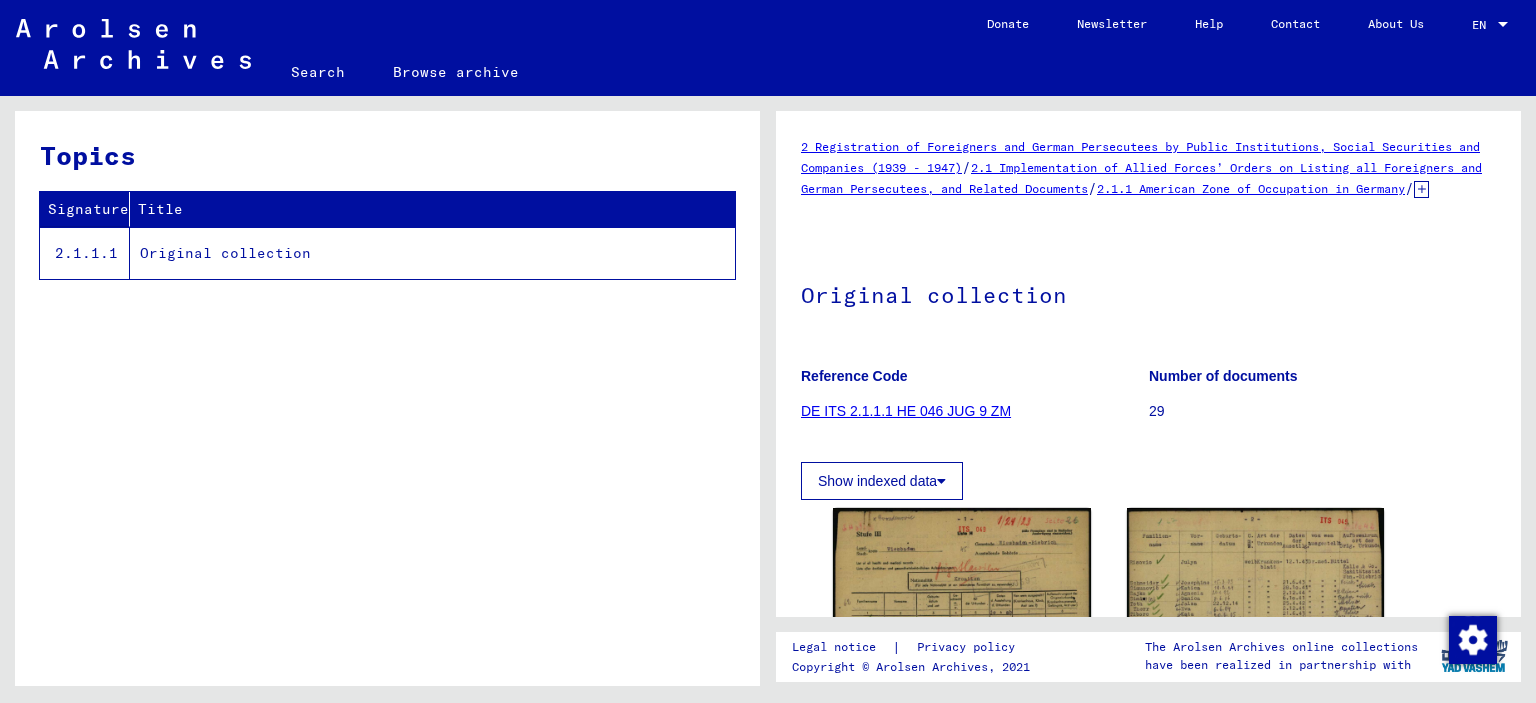 scroll, scrollTop: 0, scrollLeft: 0, axis: both 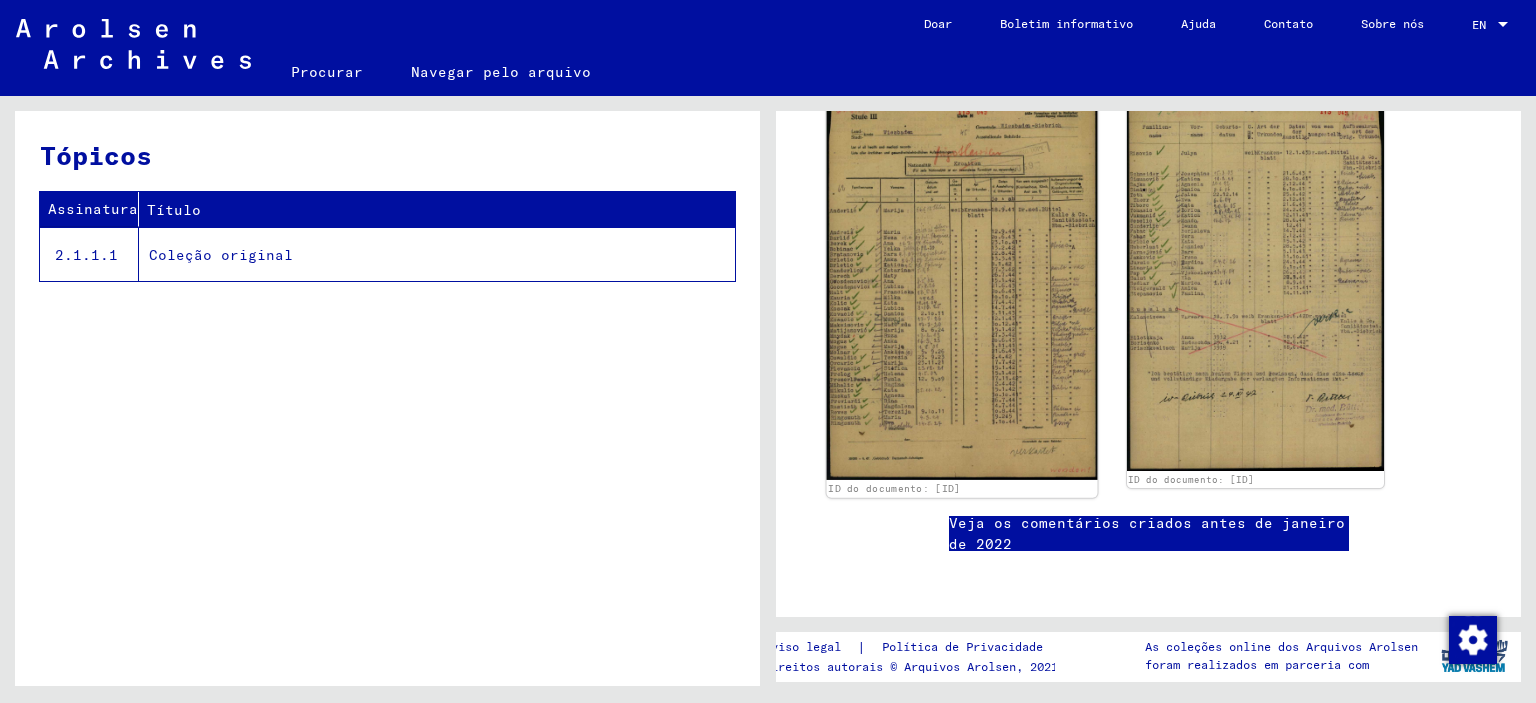 click 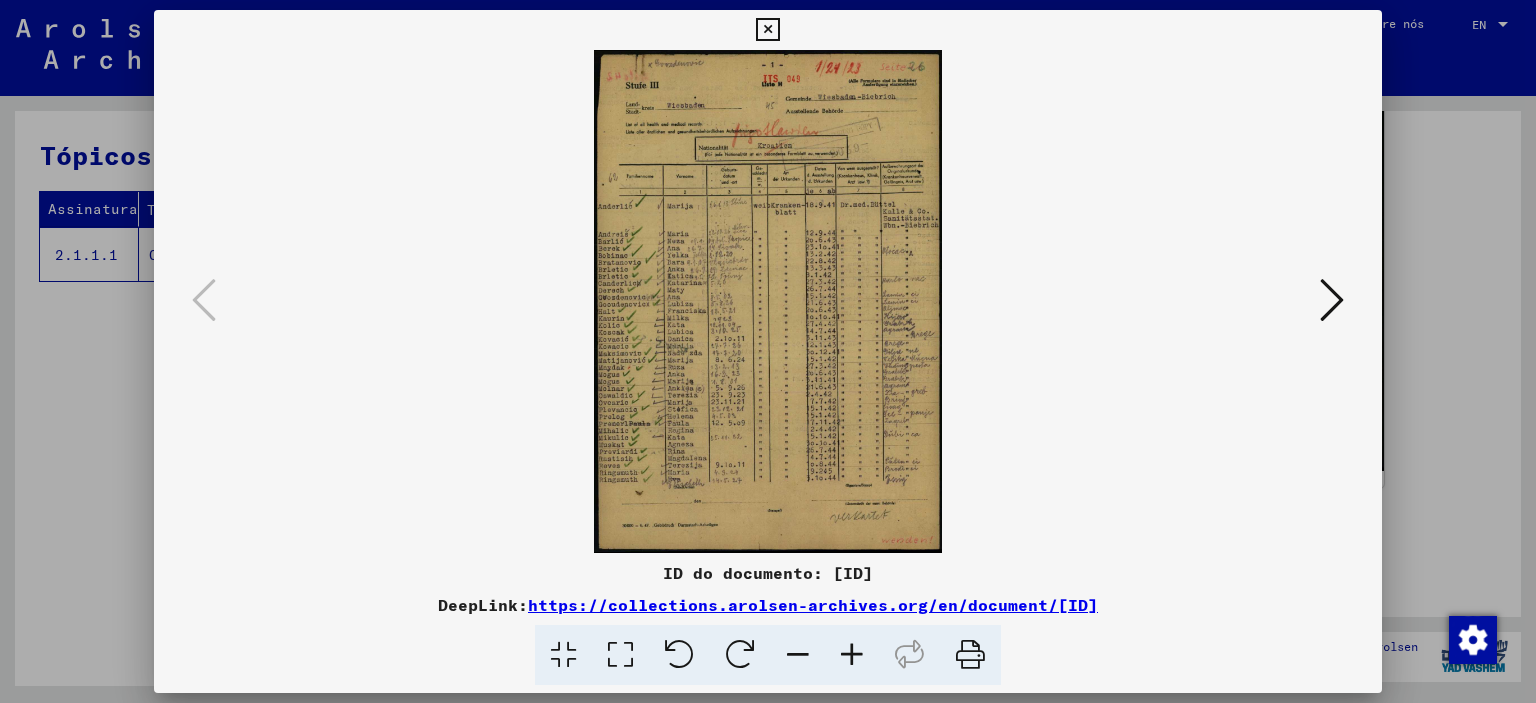 click at bounding box center [852, 655] 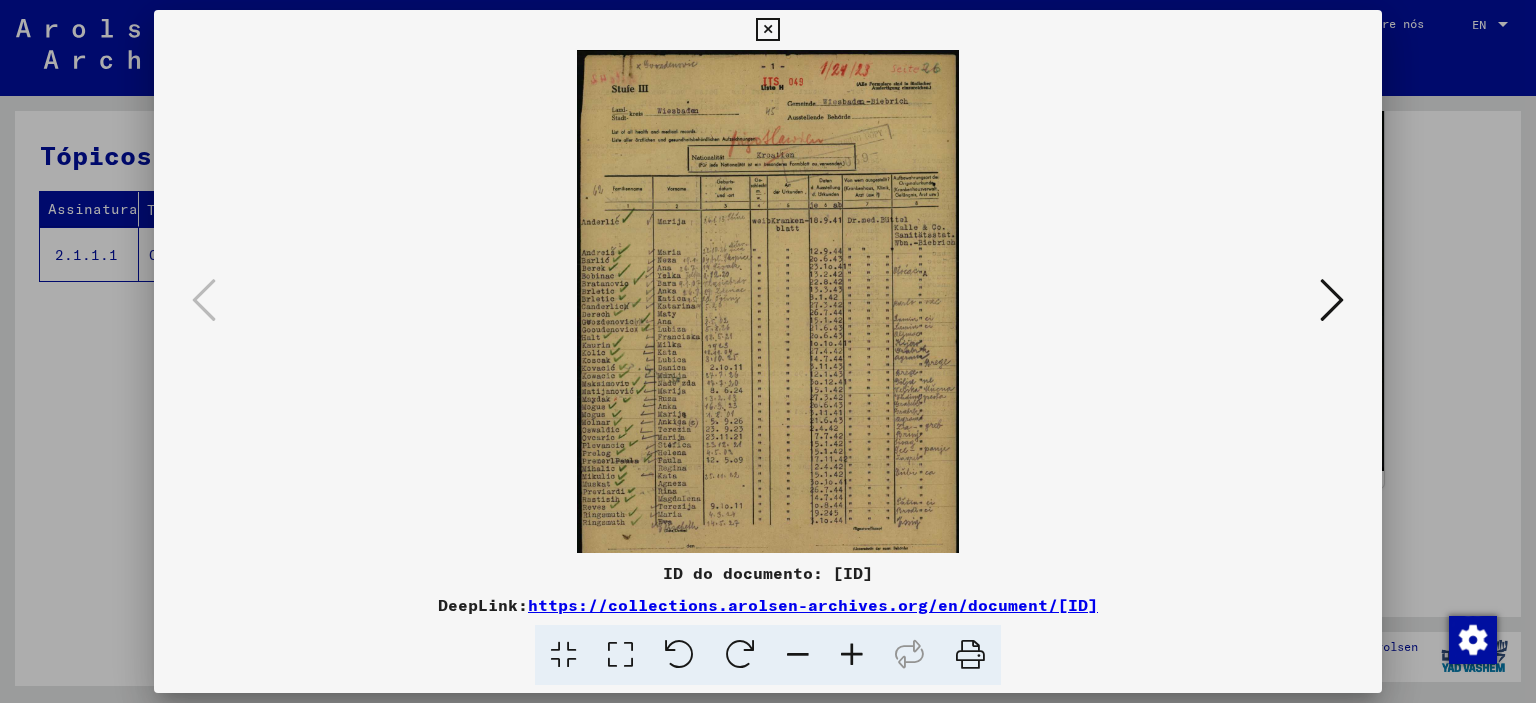 click at bounding box center (852, 655) 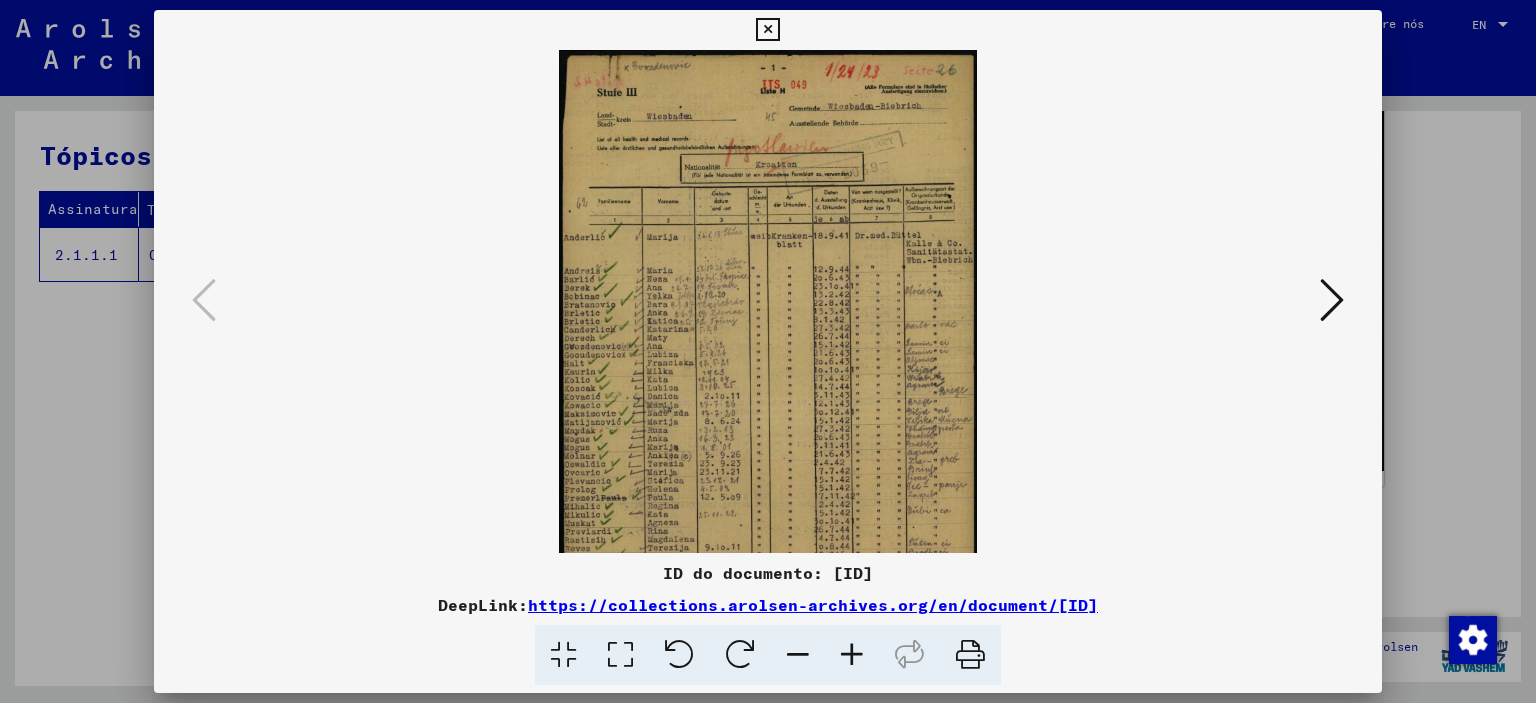 click at bounding box center [852, 655] 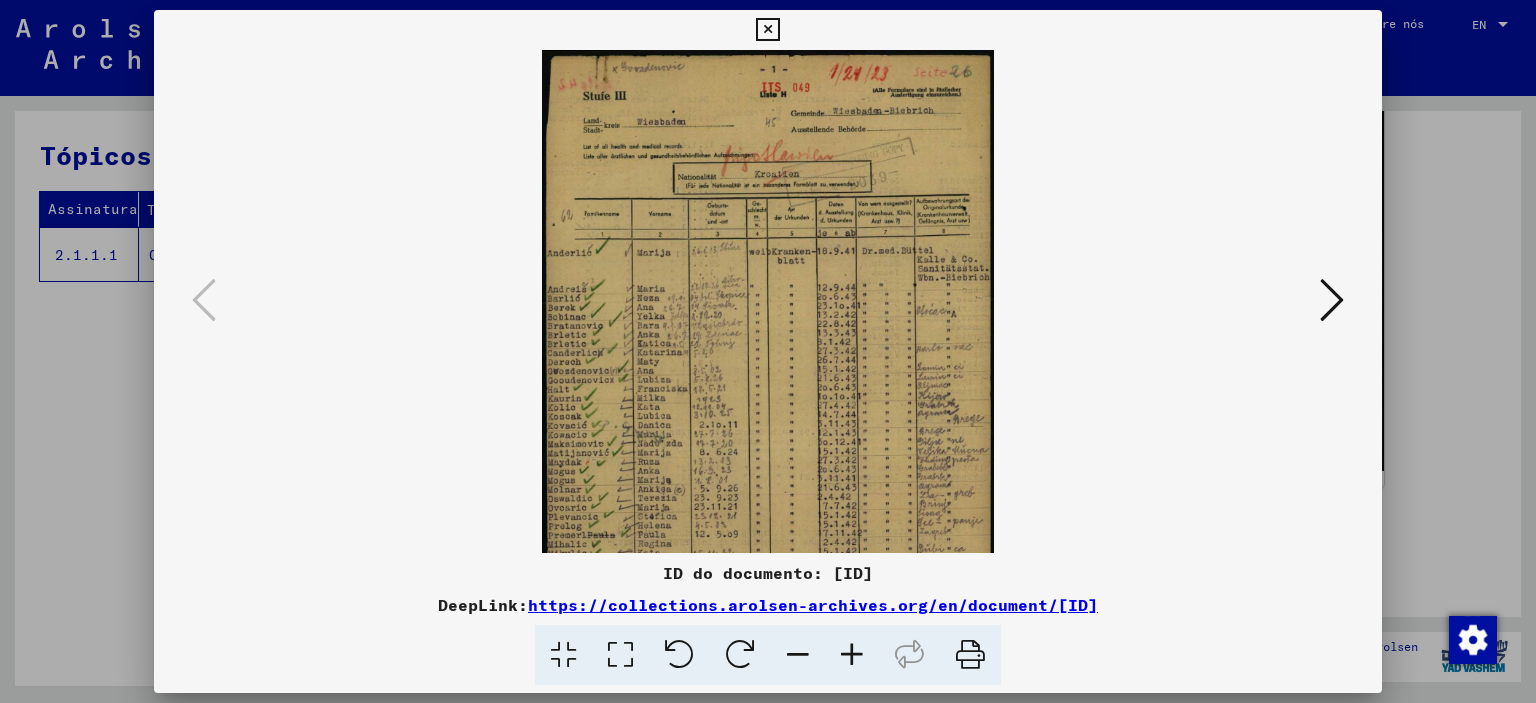 click at bounding box center [852, 655] 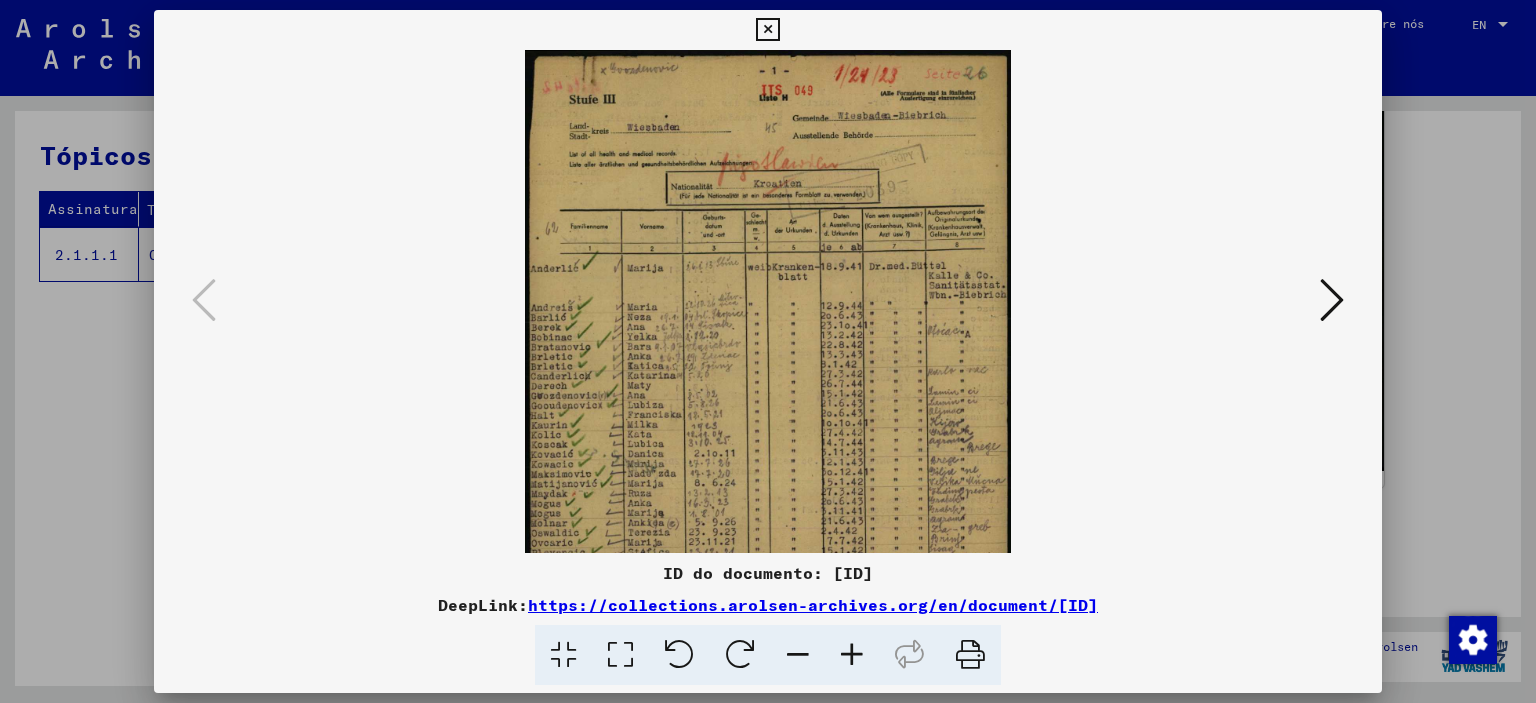click at bounding box center (852, 655) 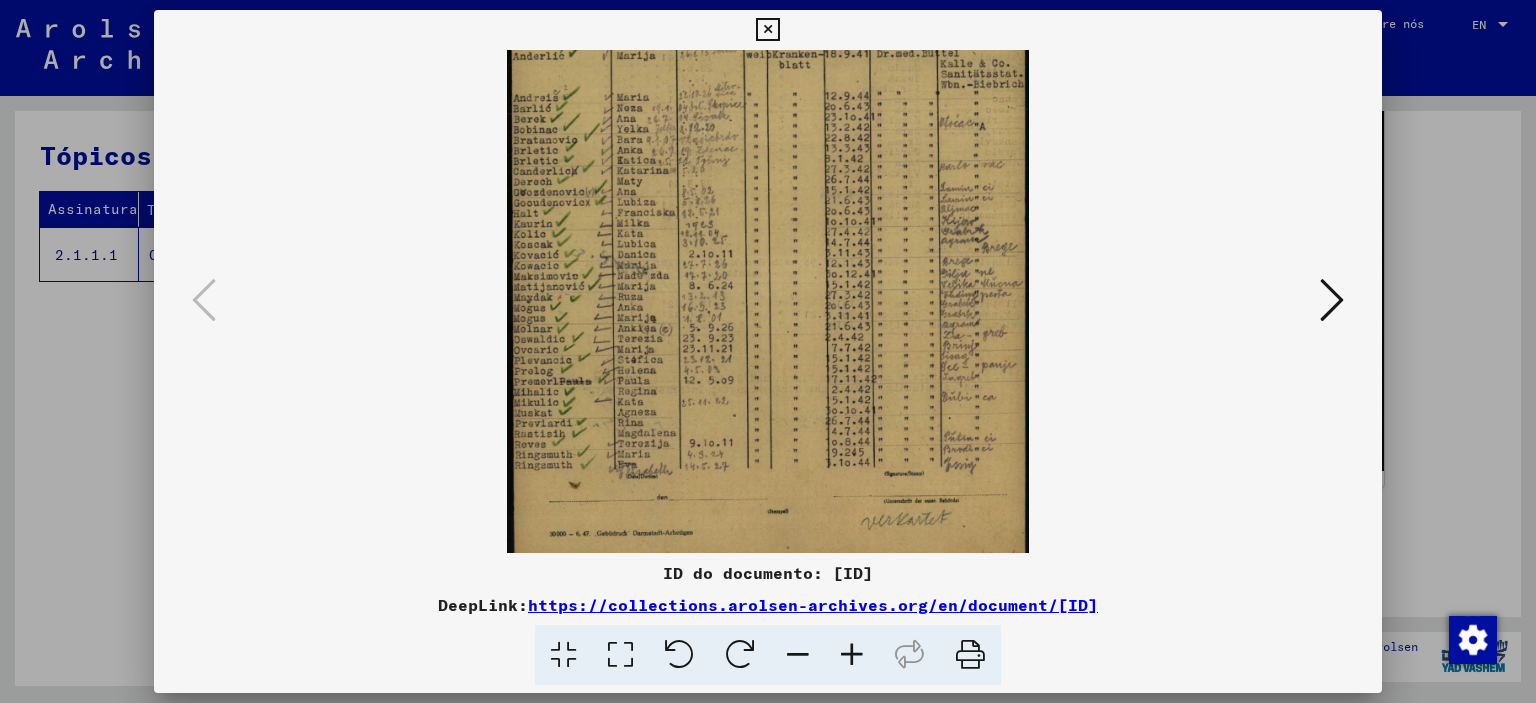 scroll, scrollTop: 249, scrollLeft: 0, axis: vertical 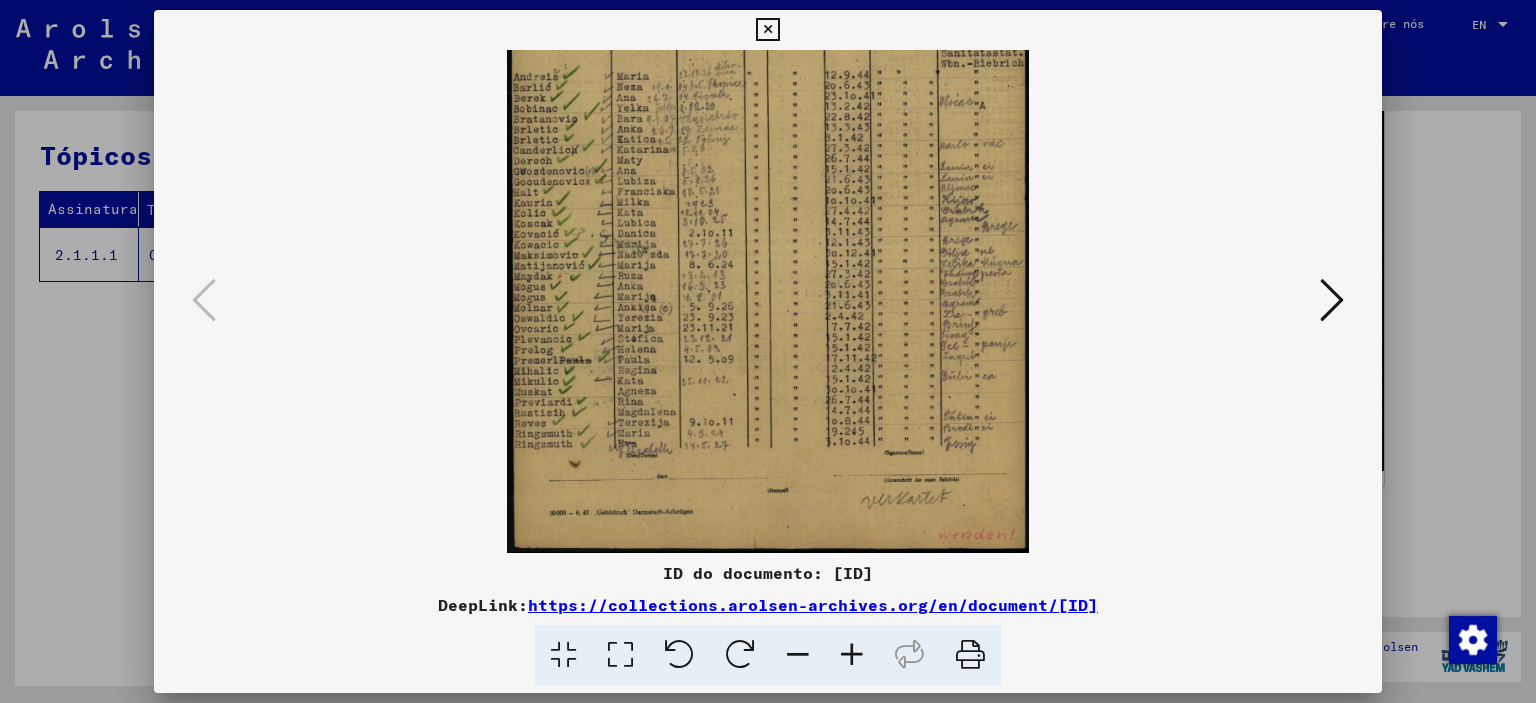 drag, startPoint x: 779, startPoint y: 391, endPoint x: 810, endPoint y: 202, distance: 191.52545 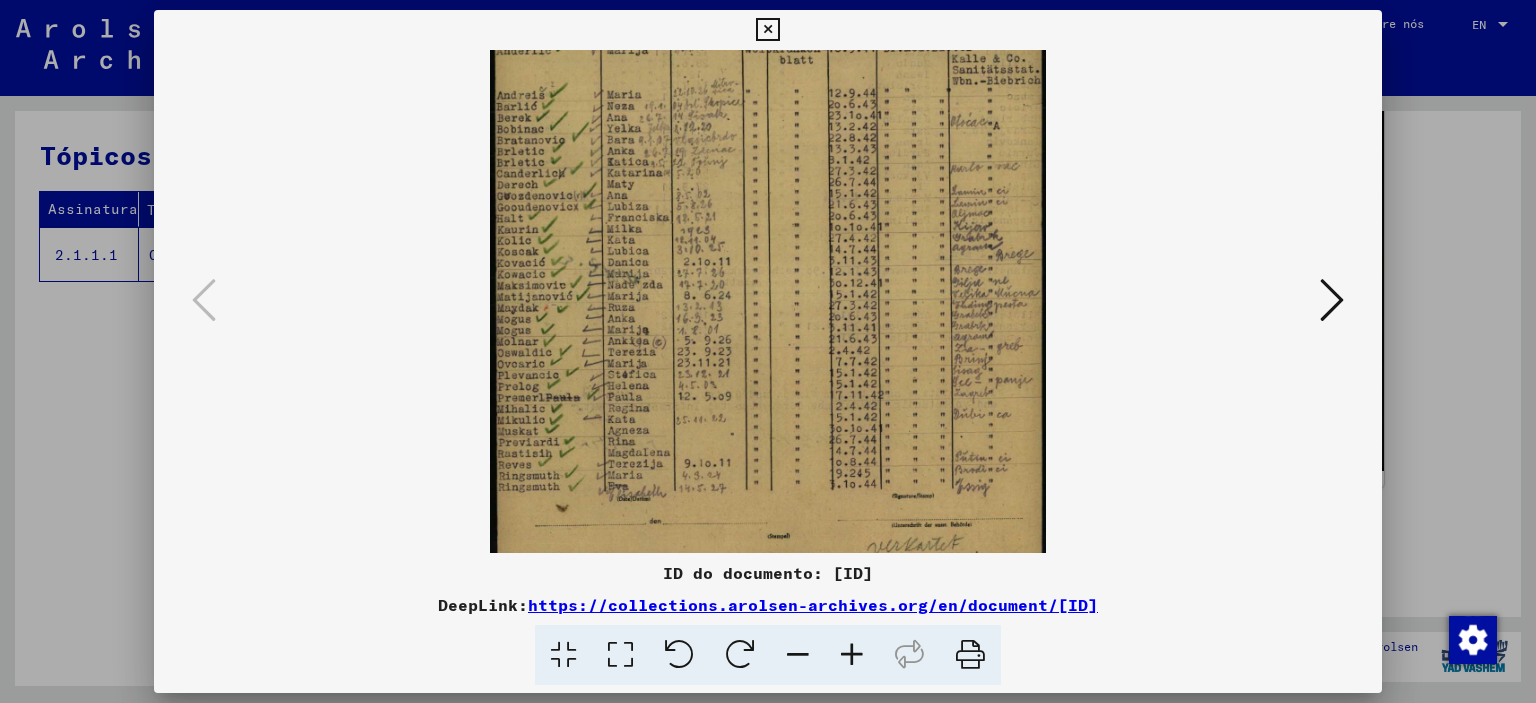 click at bounding box center [852, 655] 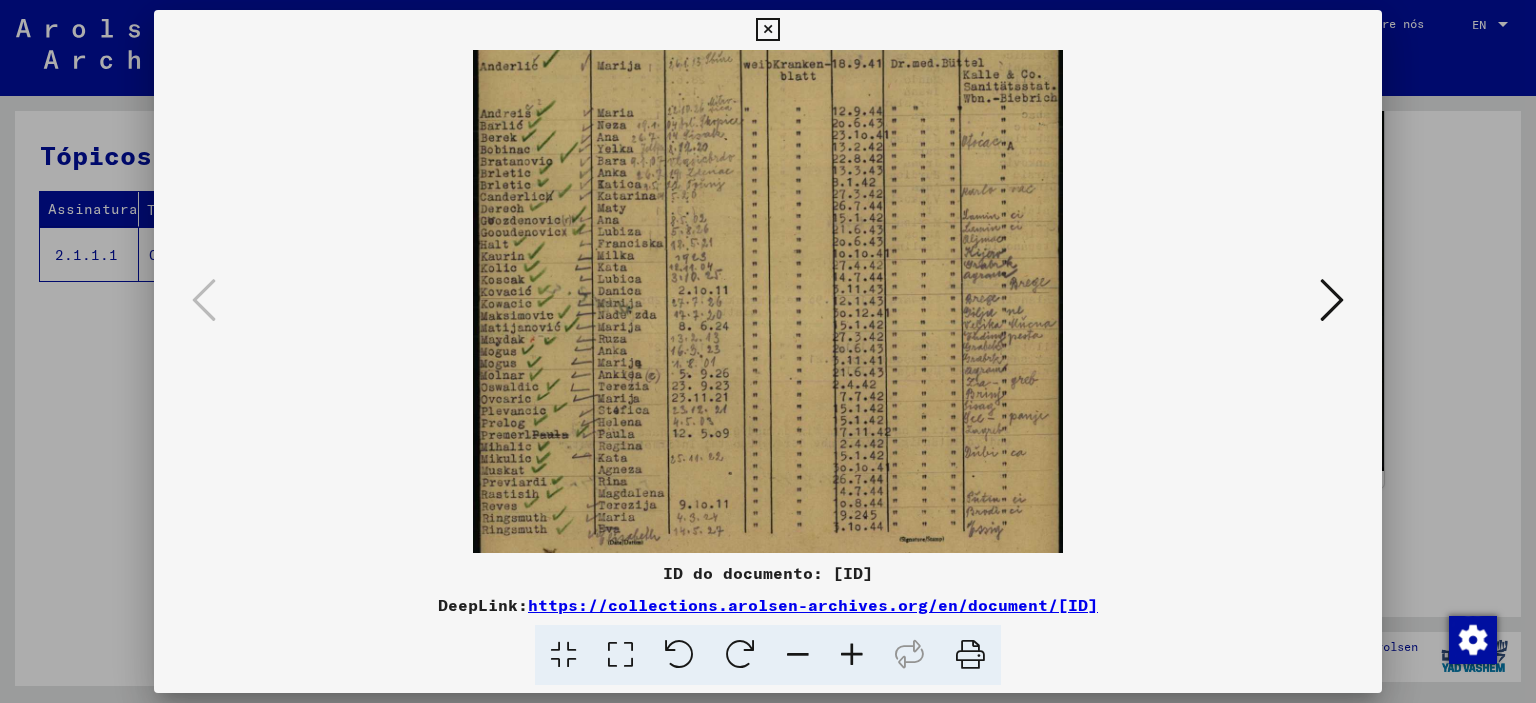 click at bounding box center (852, 655) 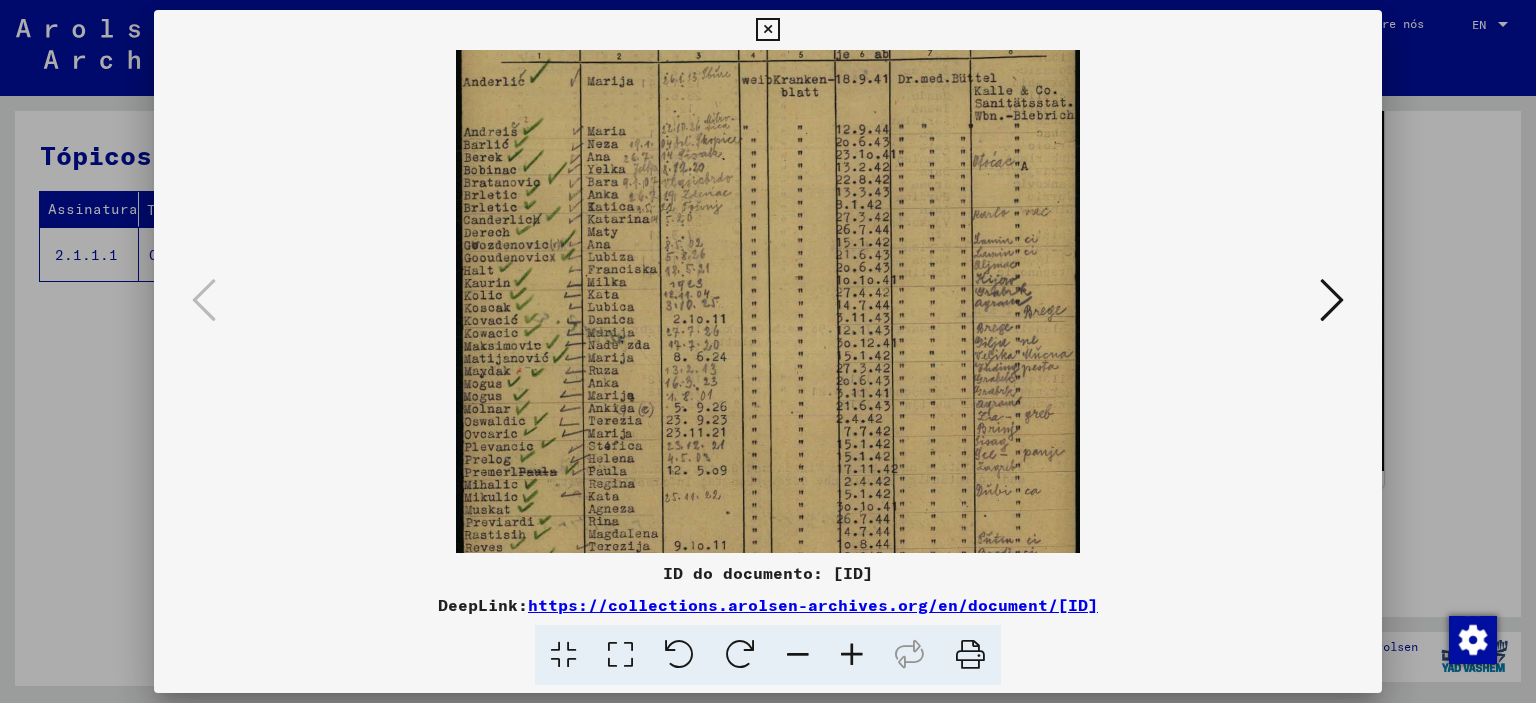 scroll, scrollTop: 400, scrollLeft: 0, axis: vertical 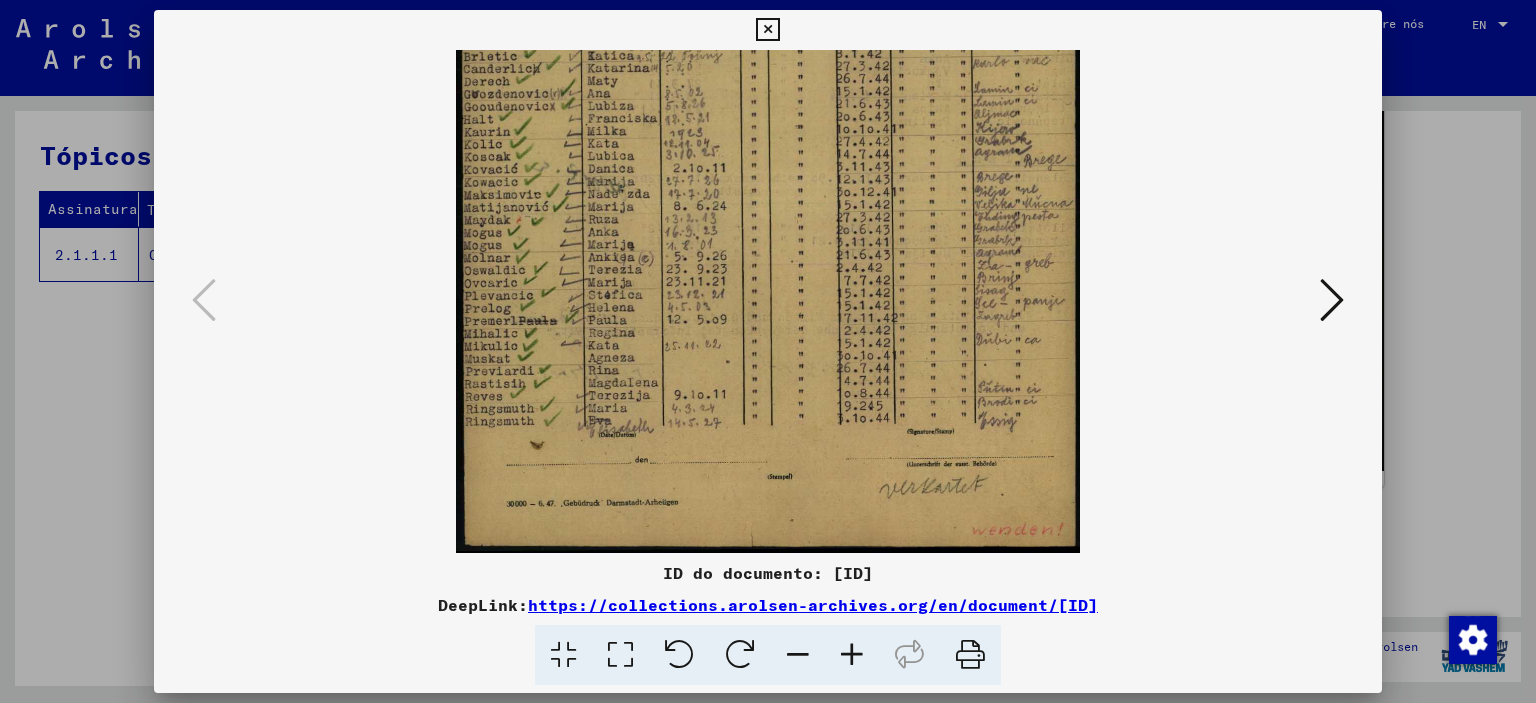 drag, startPoint x: 986, startPoint y: 466, endPoint x: 988, endPoint y: 212, distance: 254.00787 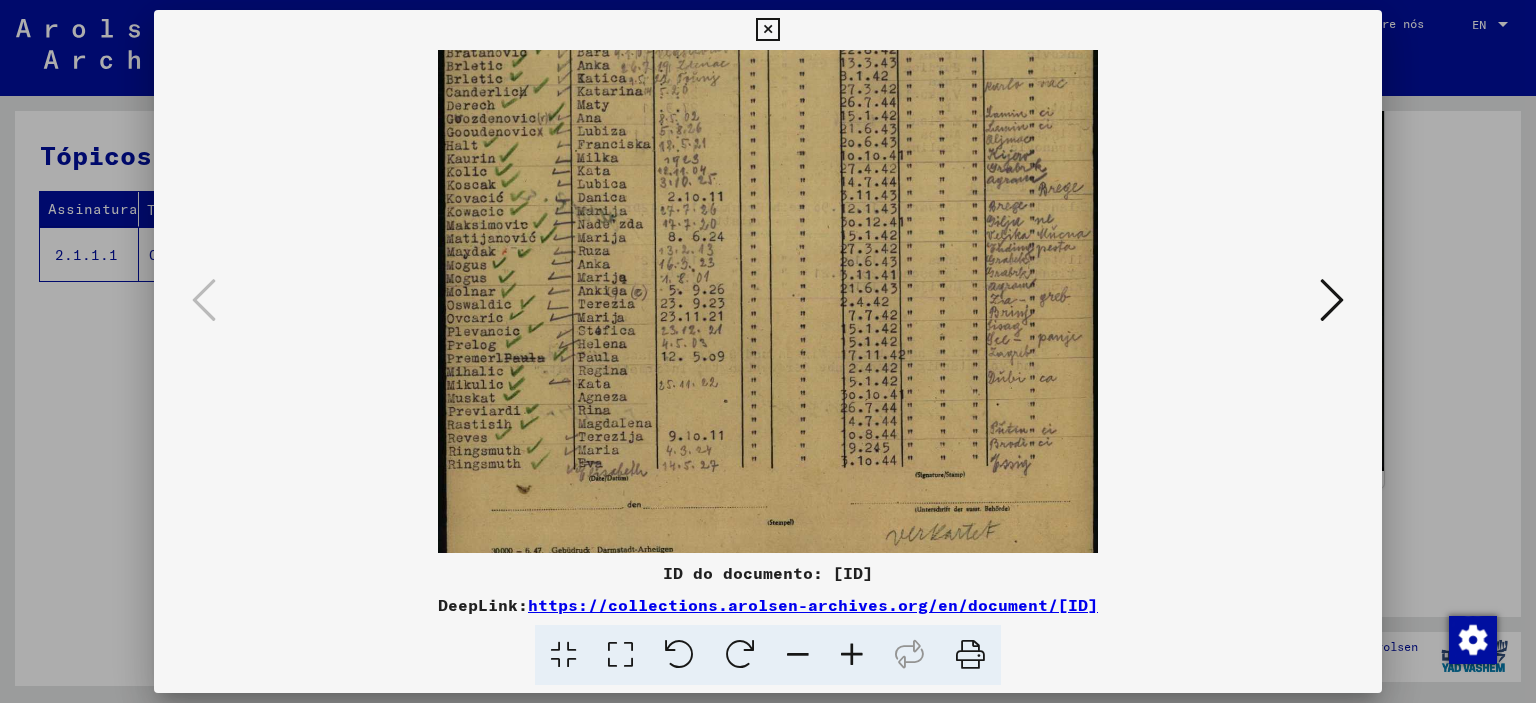 click at bounding box center [852, 655] 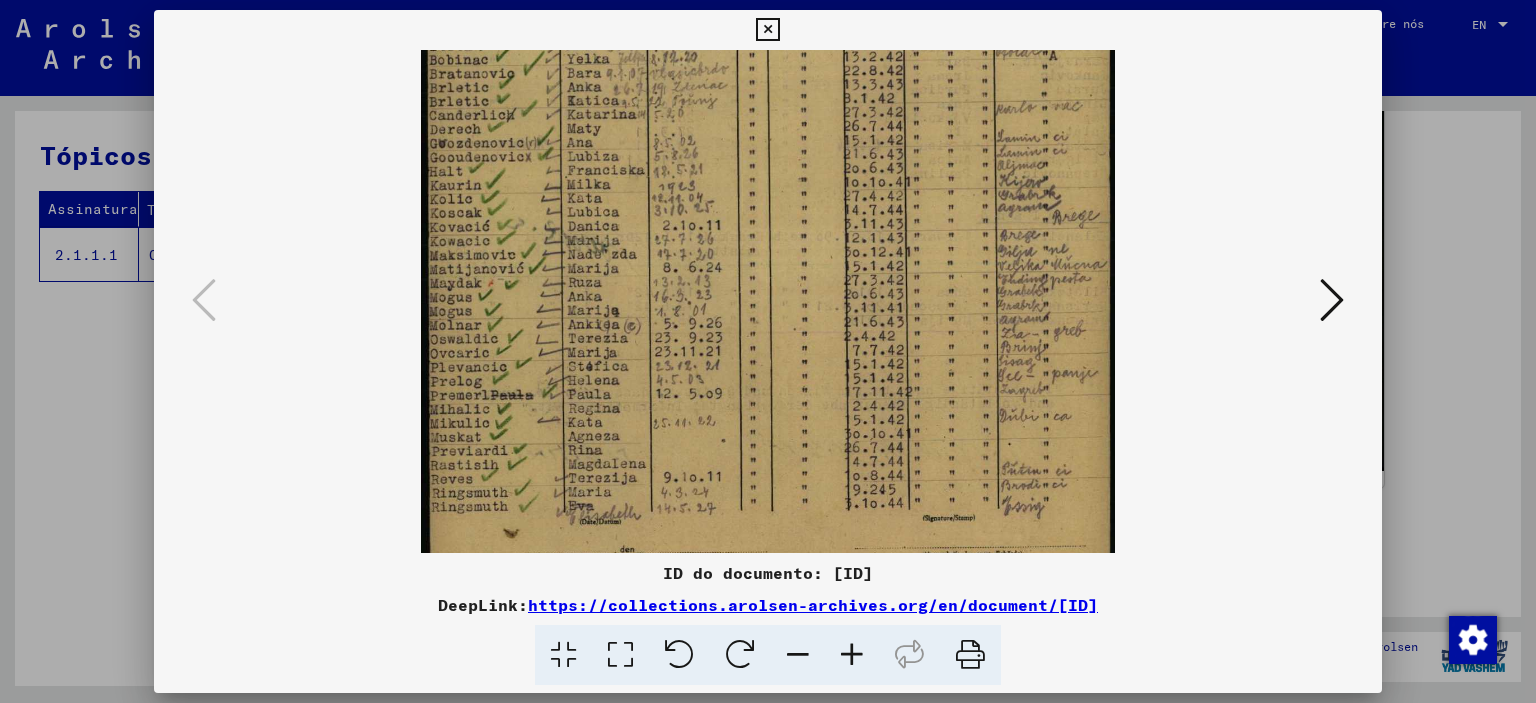 click at bounding box center (852, 655) 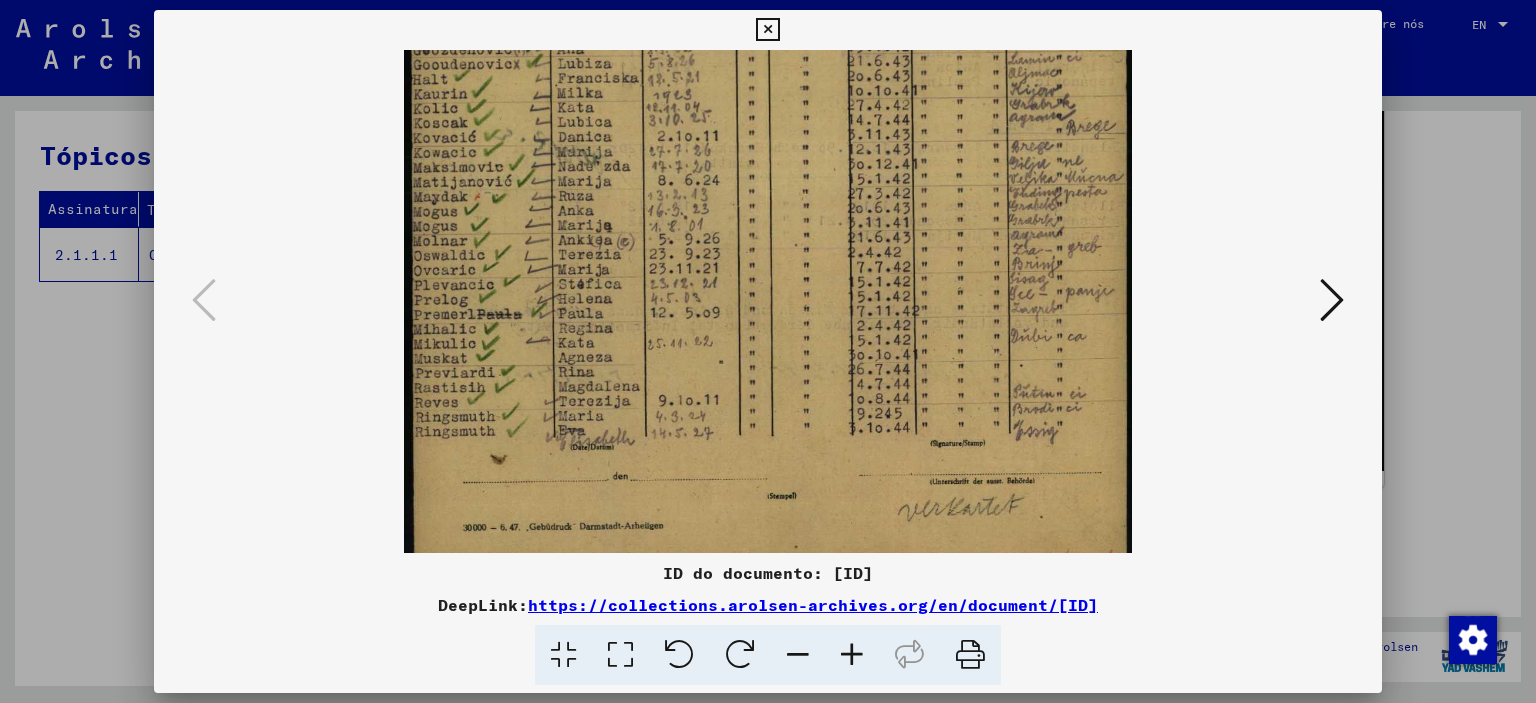 scroll, scrollTop: 549, scrollLeft: 0, axis: vertical 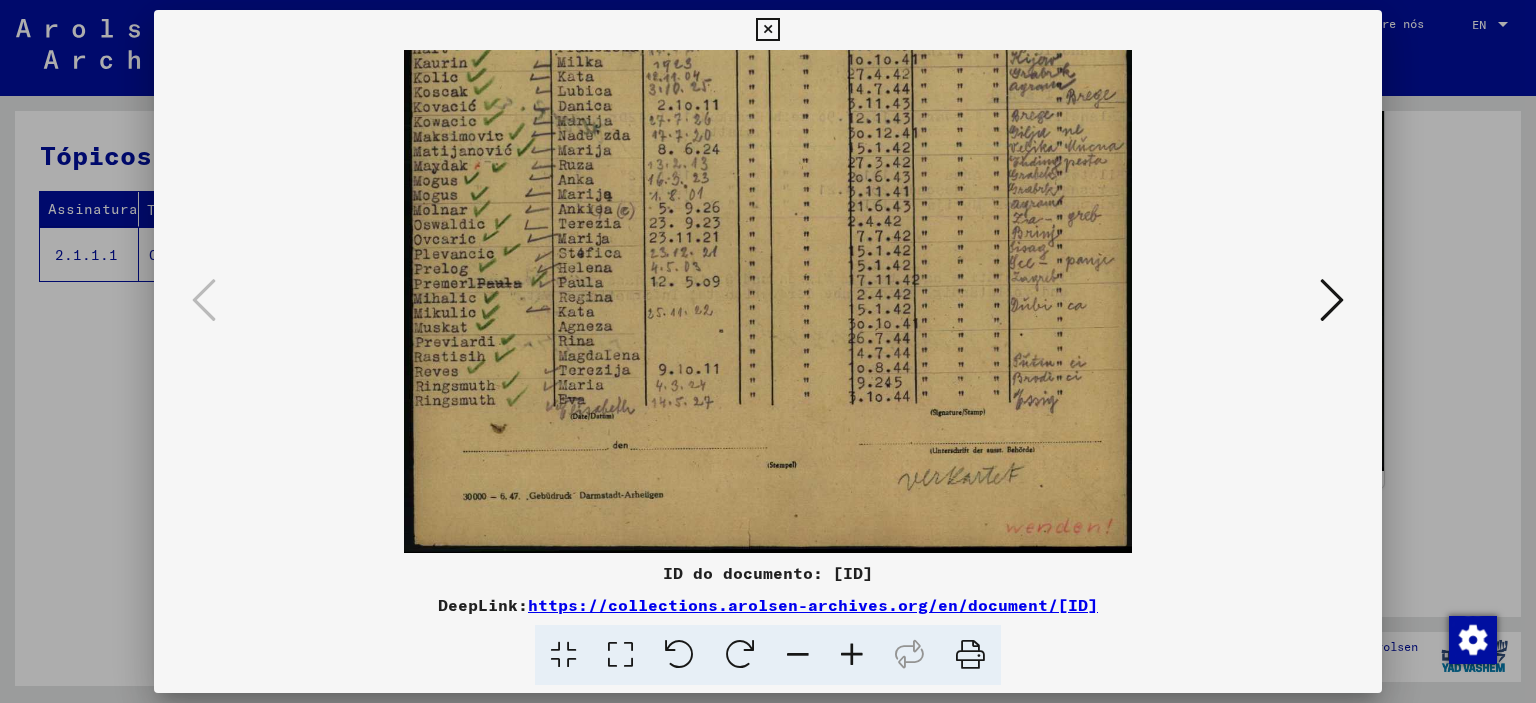 drag, startPoint x: 1013, startPoint y: 443, endPoint x: 990, endPoint y: 271, distance: 173.53098 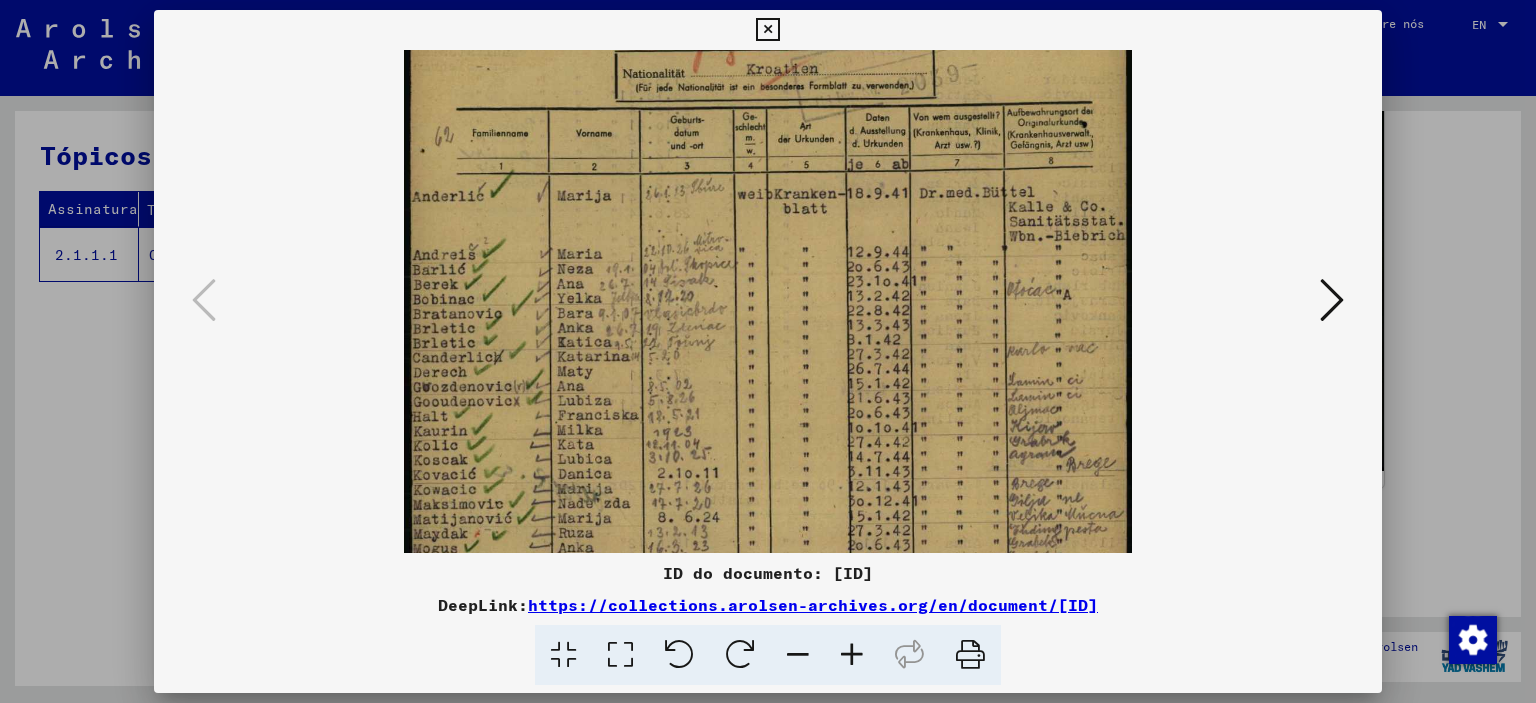 scroll, scrollTop: 168, scrollLeft: 0, axis: vertical 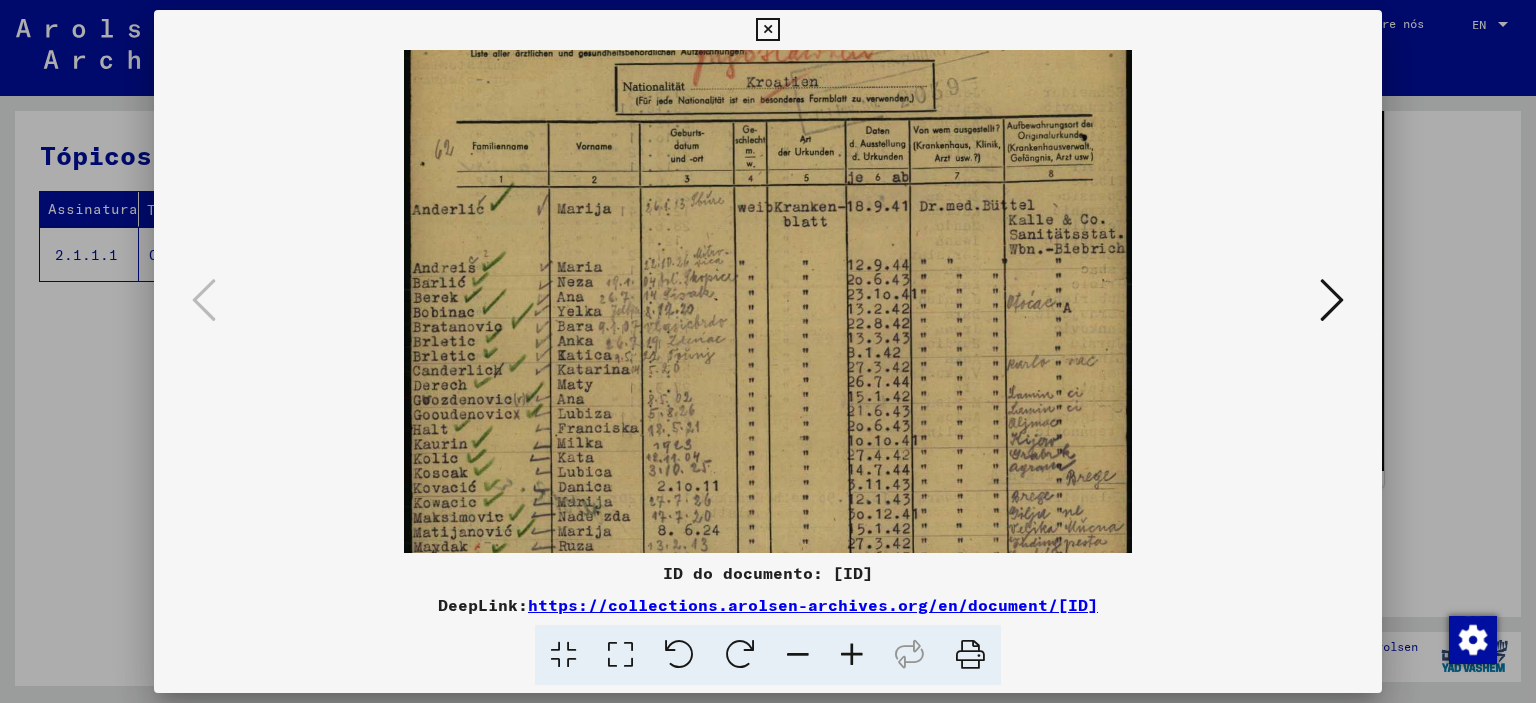 drag, startPoint x: 974, startPoint y: 180, endPoint x: 992, endPoint y: 569, distance: 389.41623 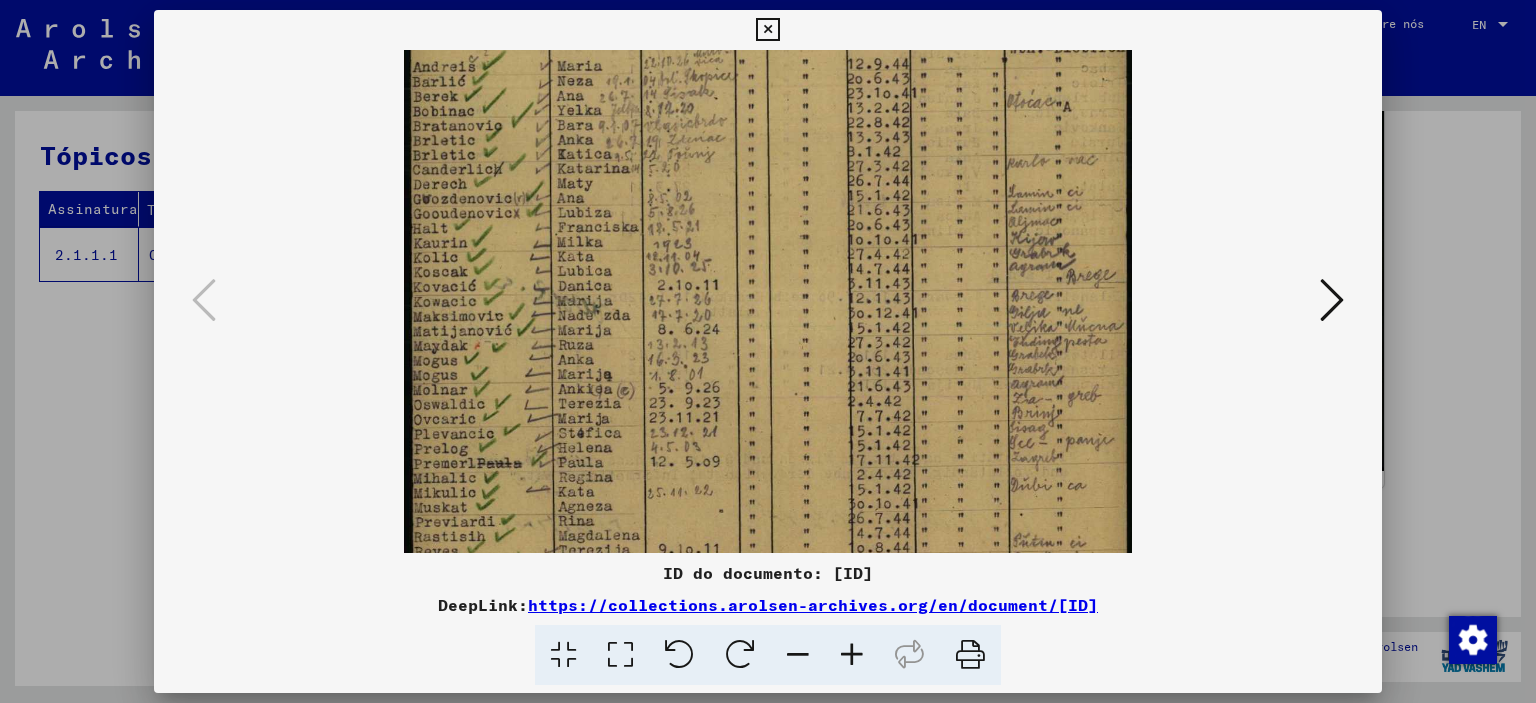 scroll, scrollTop: 549, scrollLeft: 0, axis: vertical 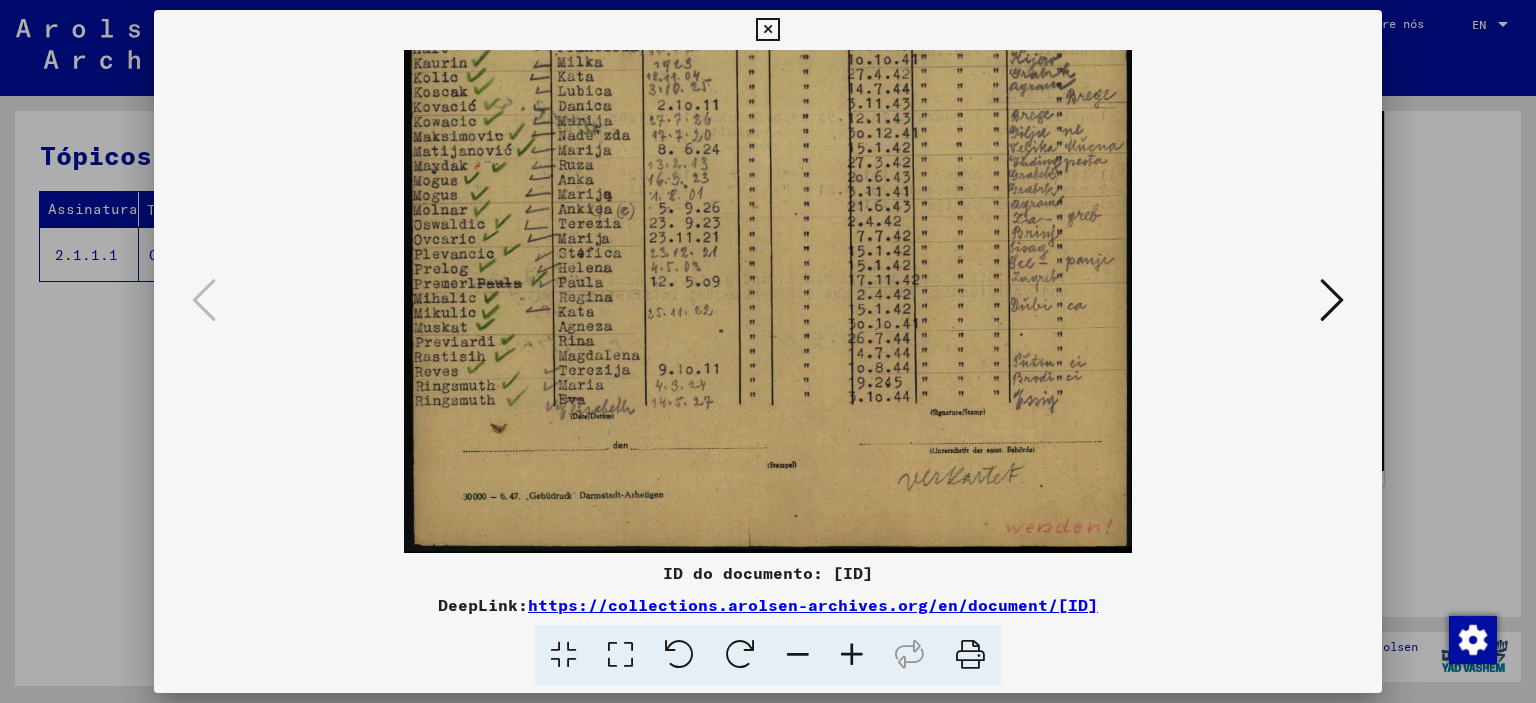 drag, startPoint x: 946, startPoint y: 443, endPoint x: 968, endPoint y: -85, distance: 528.4581 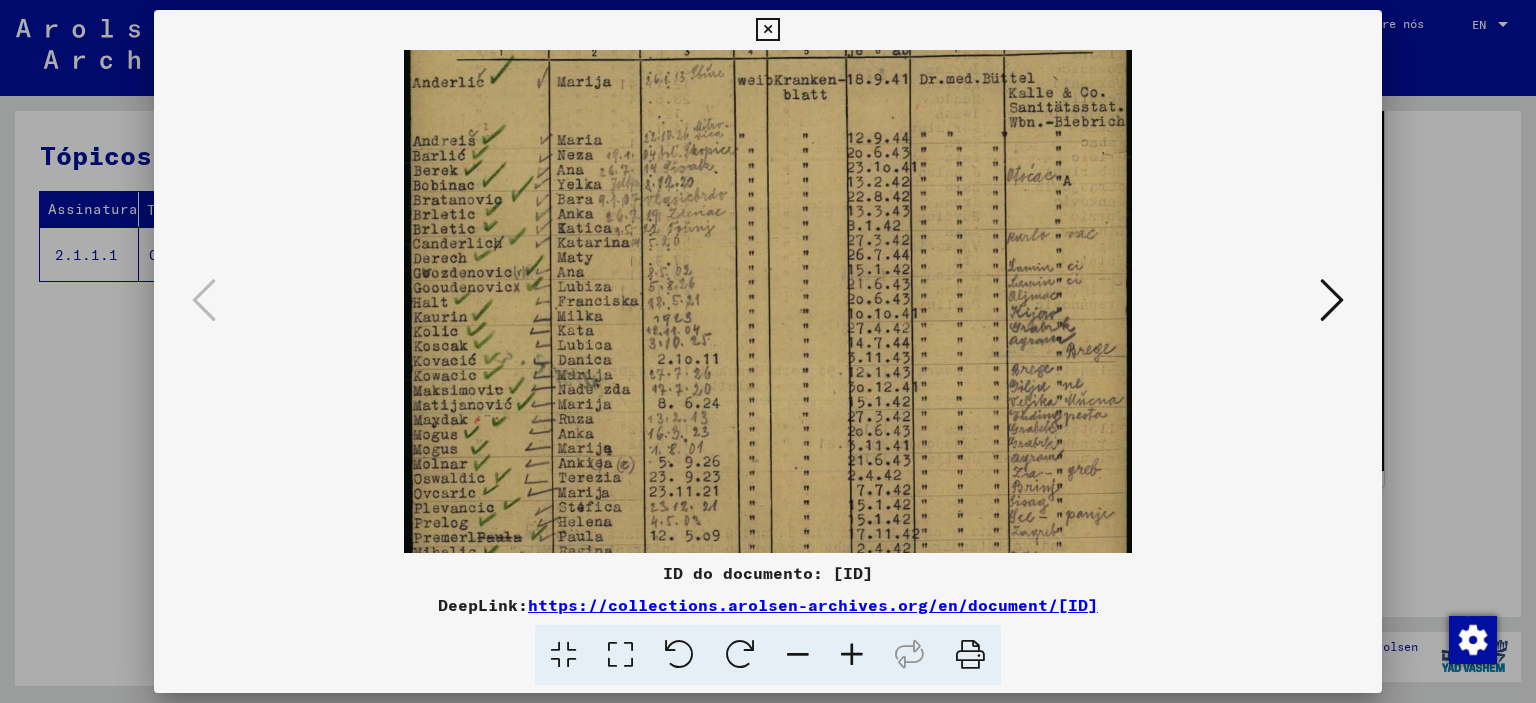 drag, startPoint x: 1036, startPoint y: 447, endPoint x: 997, endPoint y: 394, distance: 65.802734 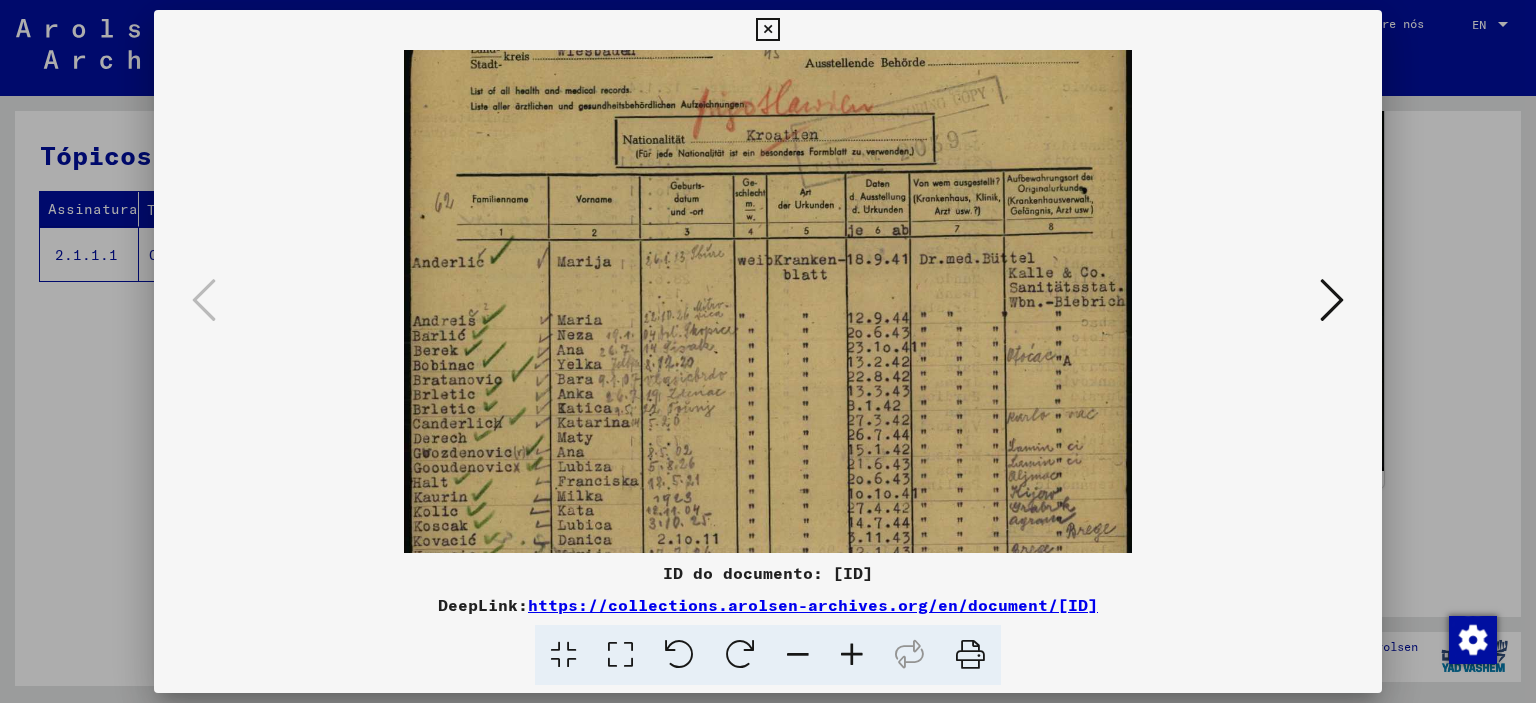 scroll, scrollTop: 113, scrollLeft: 0, axis: vertical 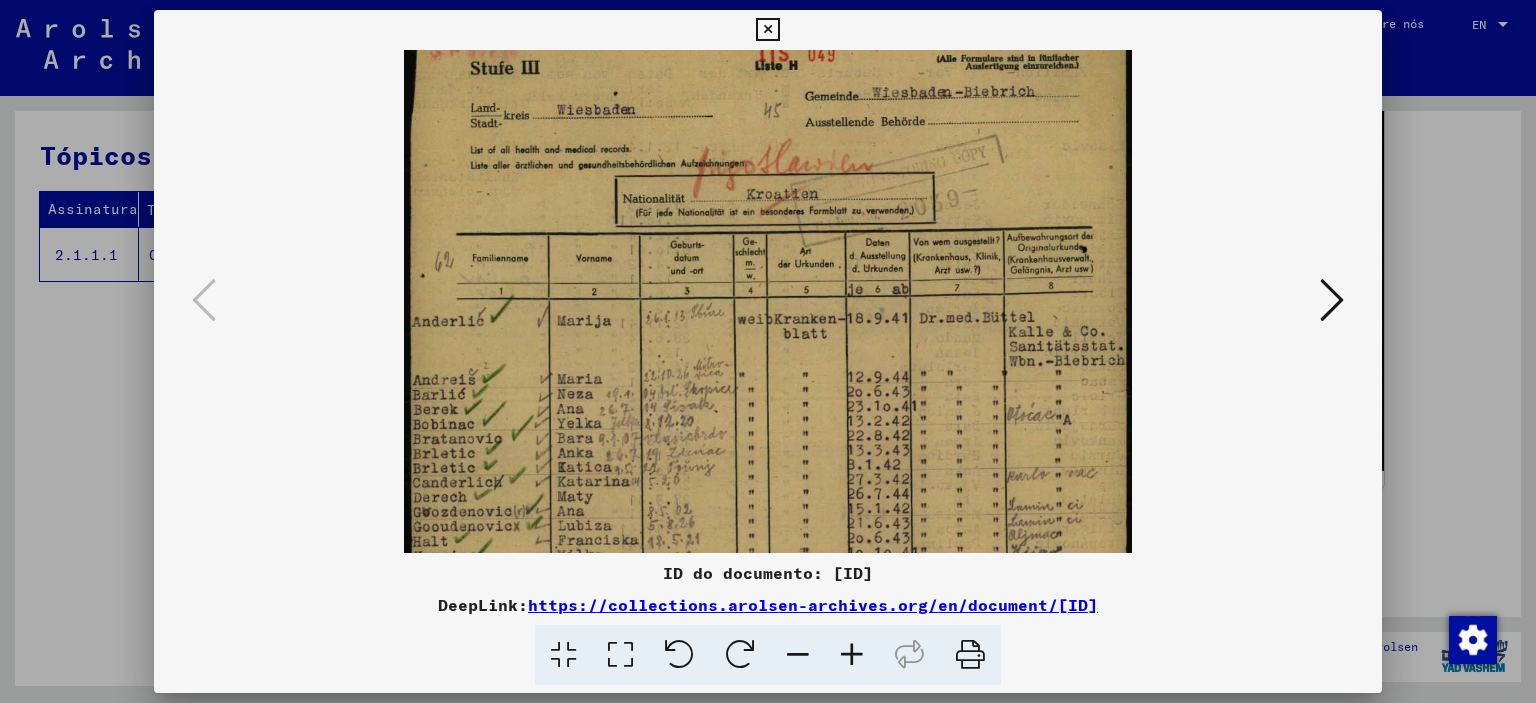 drag, startPoint x: 908, startPoint y: 318, endPoint x: 912, endPoint y: 490, distance: 172.04651 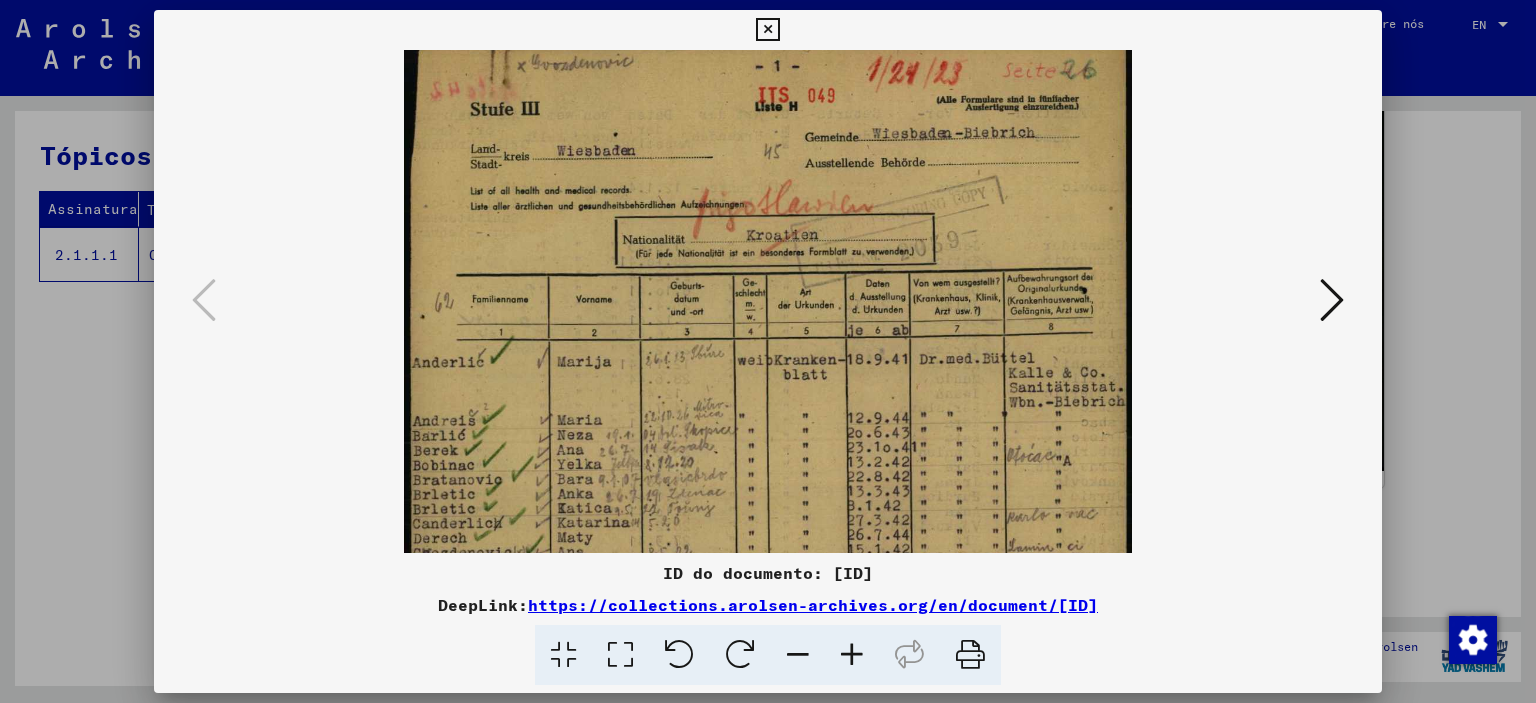 scroll, scrollTop: 0, scrollLeft: 0, axis: both 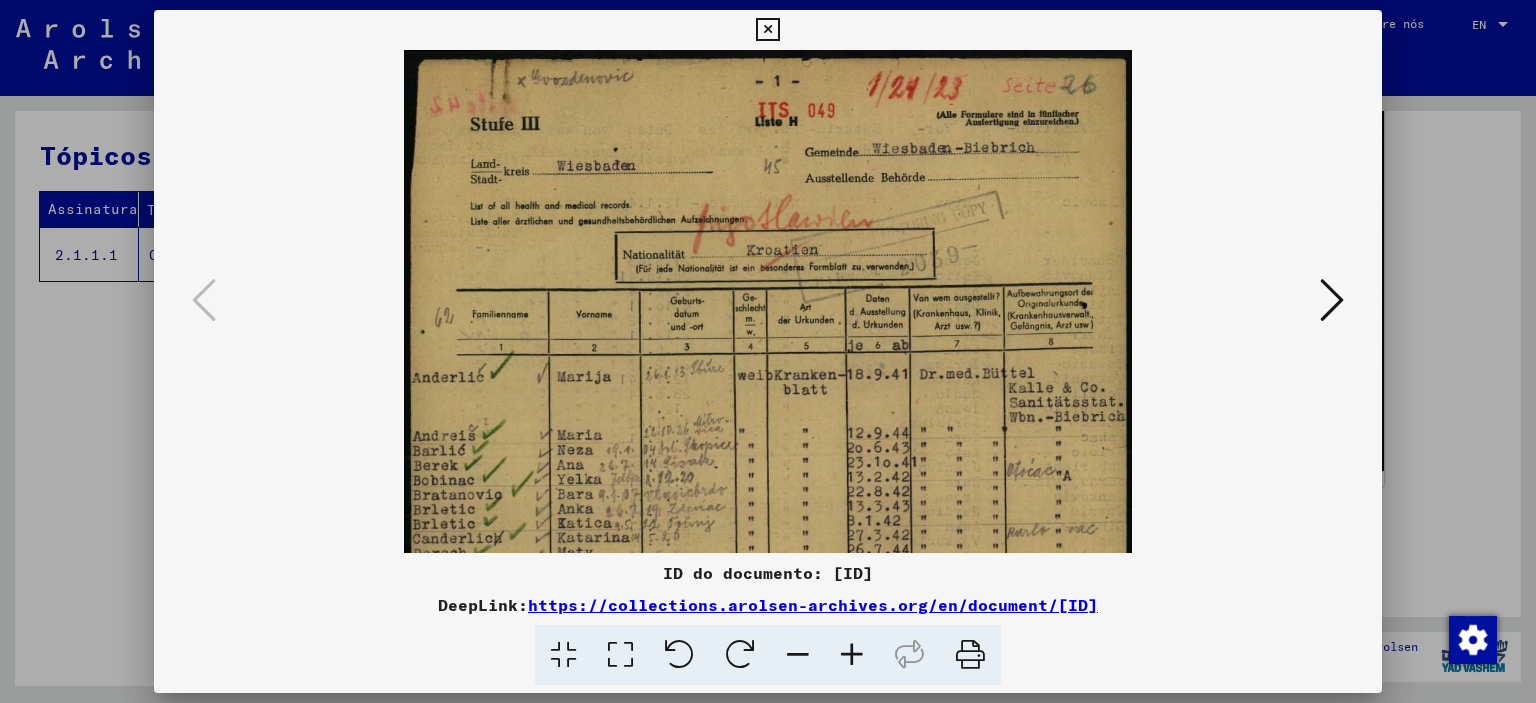 drag, startPoint x: 842, startPoint y: 299, endPoint x: 852, endPoint y: 354, distance: 55.9017 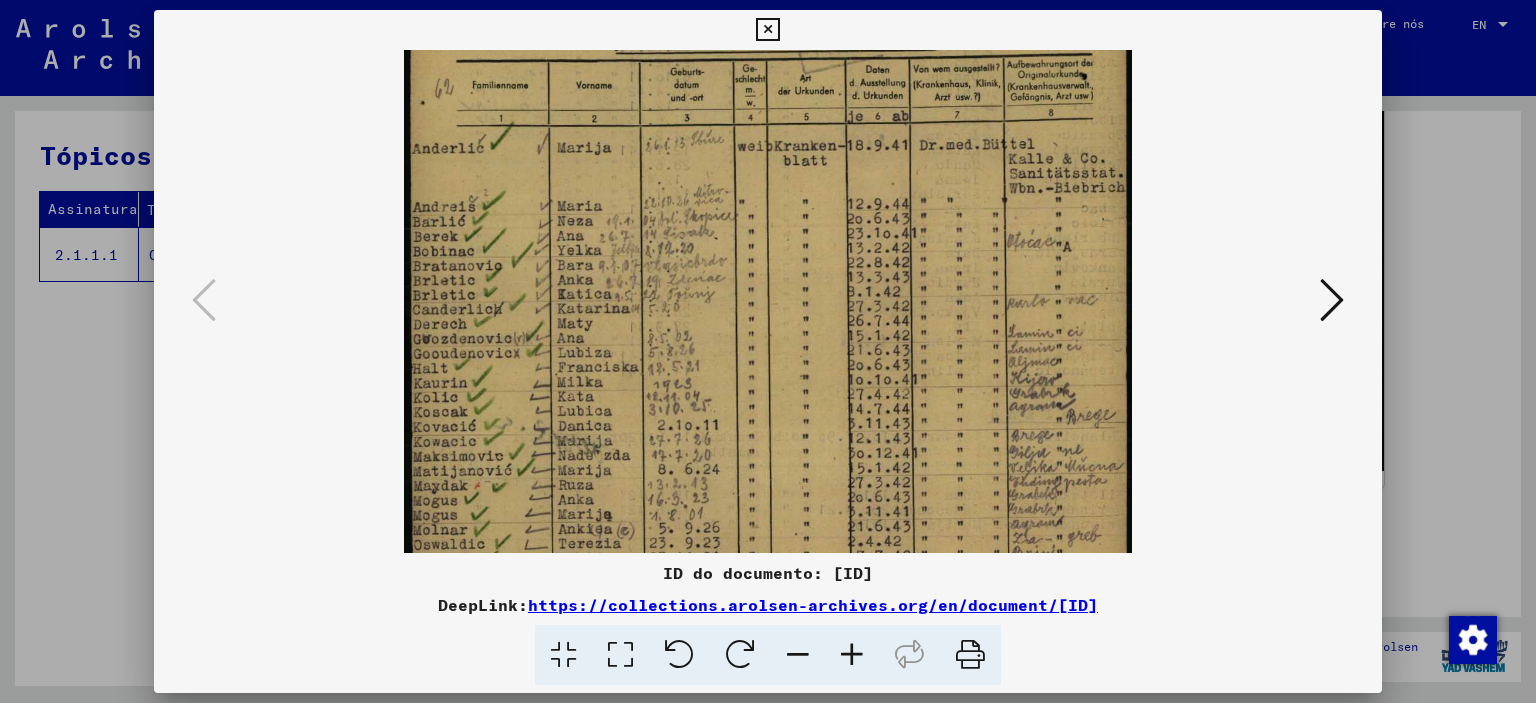 drag, startPoint x: 724, startPoint y: 293, endPoint x: 734, endPoint y: 210, distance: 83.60024 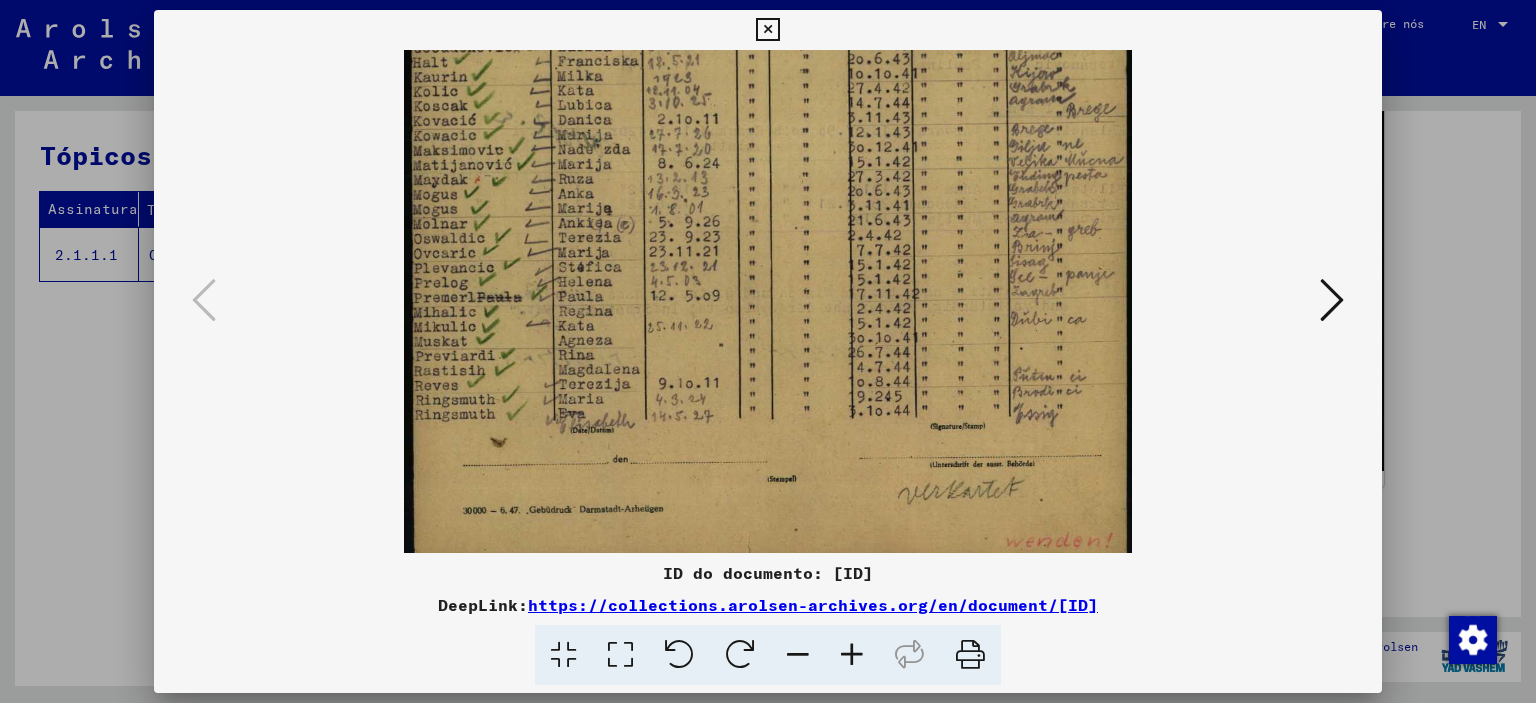 scroll, scrollTop: 548, scrollLeft: 0, axis: vertical 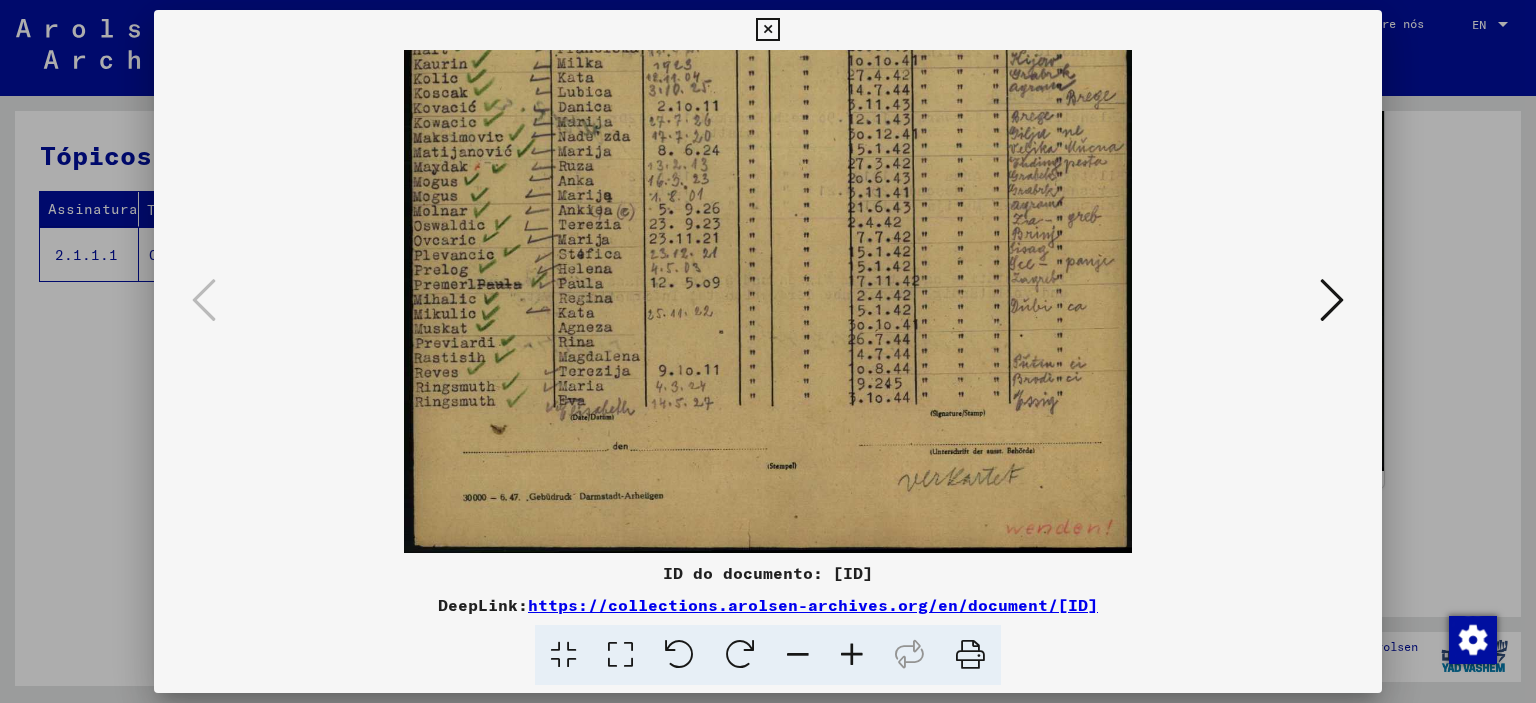 drag, startPoint x: 750, startPoint y: 471, endPoint x: 772, endPoint y: 168, distance: 303.79764 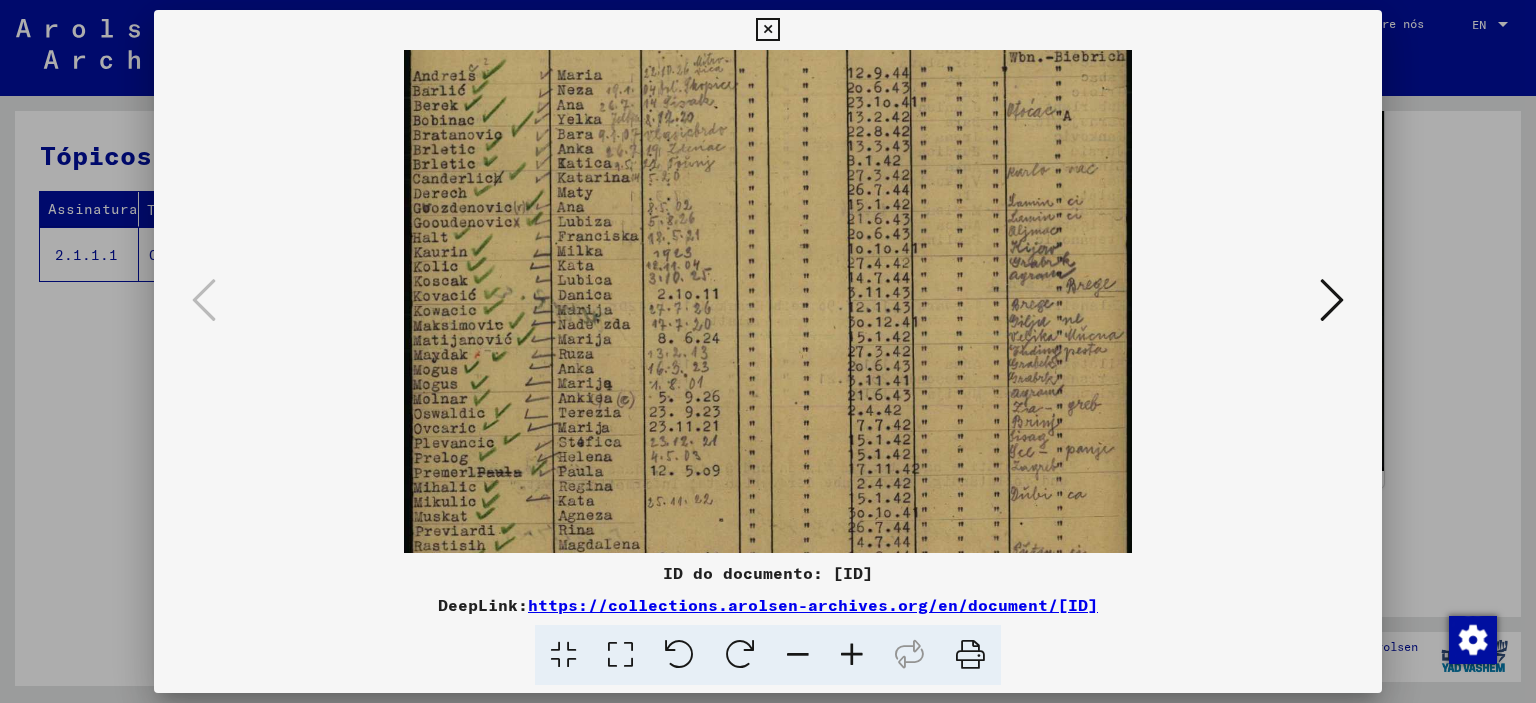 drag, startPoint x: 821, startPoint y: 307, endPoint x: 820, endPoint y: 454, distance: 147.0034 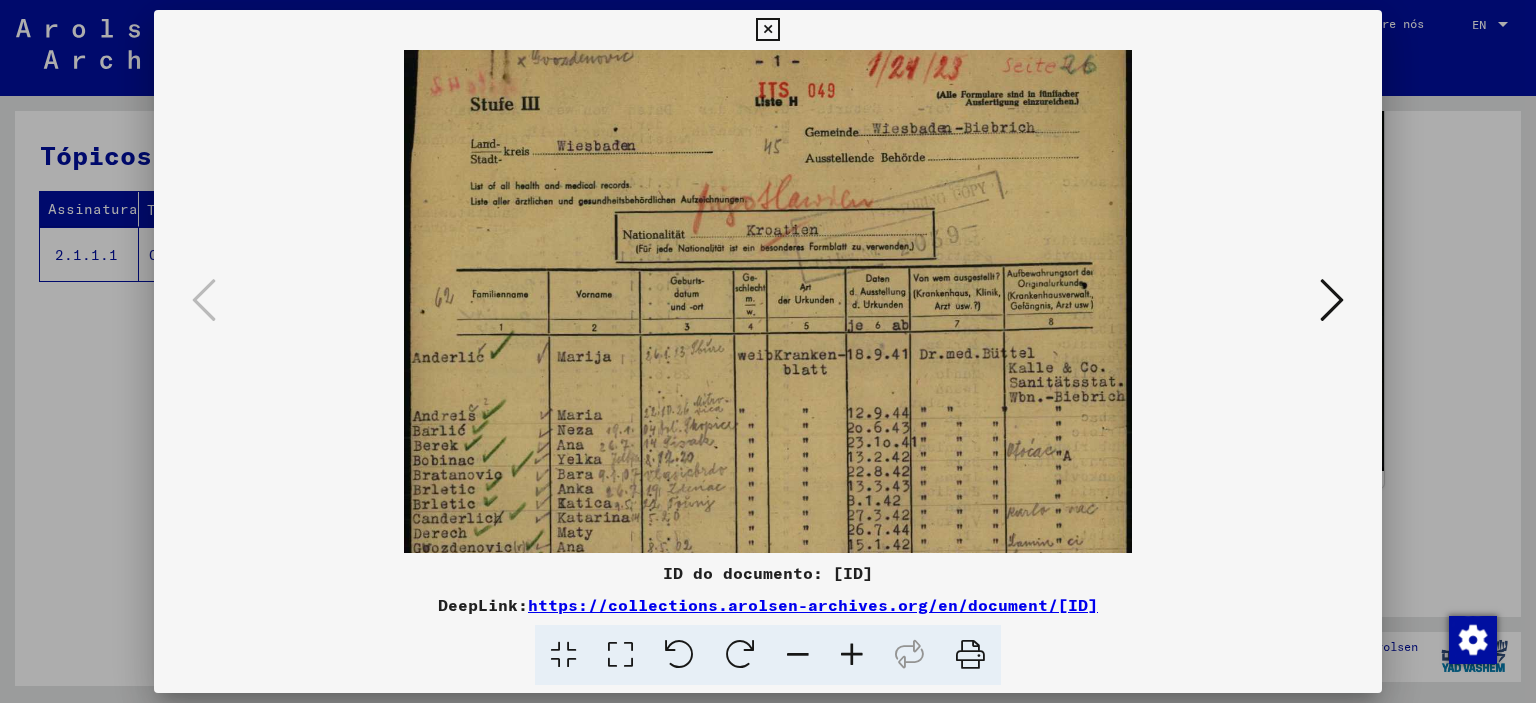 scroll, scrollTop: 13, scrollLeft: 0, axis: vertical 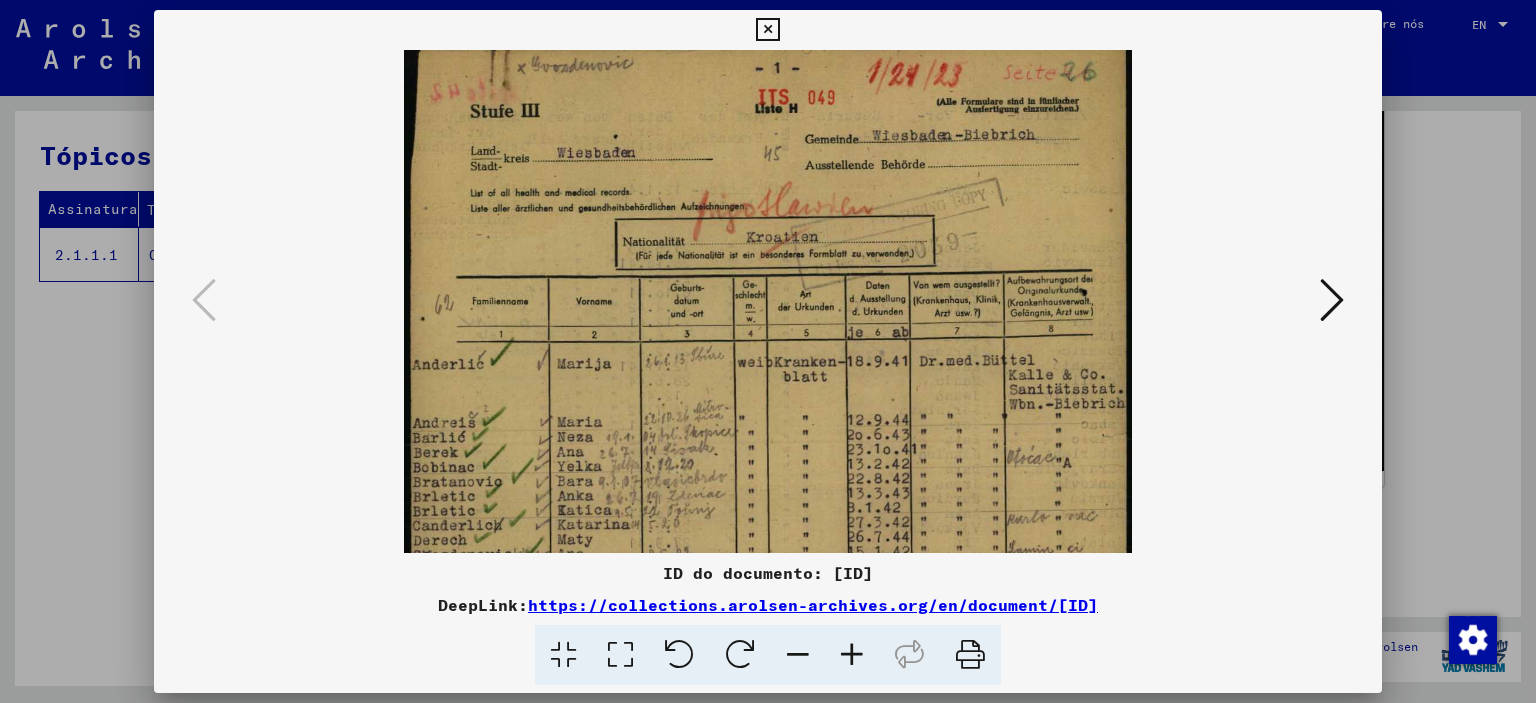 drag, startPoint x: 790, startPoint y: 223, endPoint x: 787, endPoint y: 541, distance: 318.01416 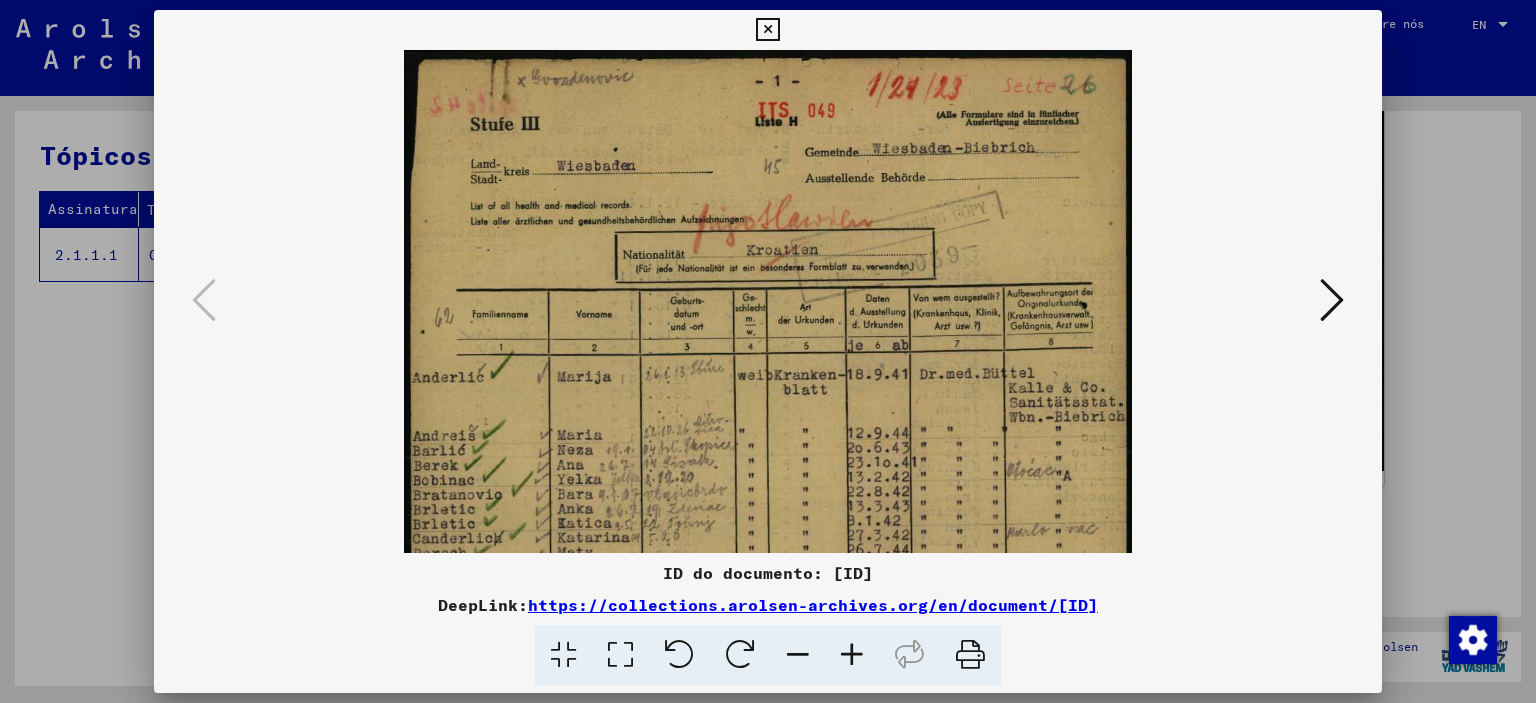 drag, startPoint x: 702, startPoint y: 283, endPoint x: 678, endPoint y: 369, distance: 89.28606 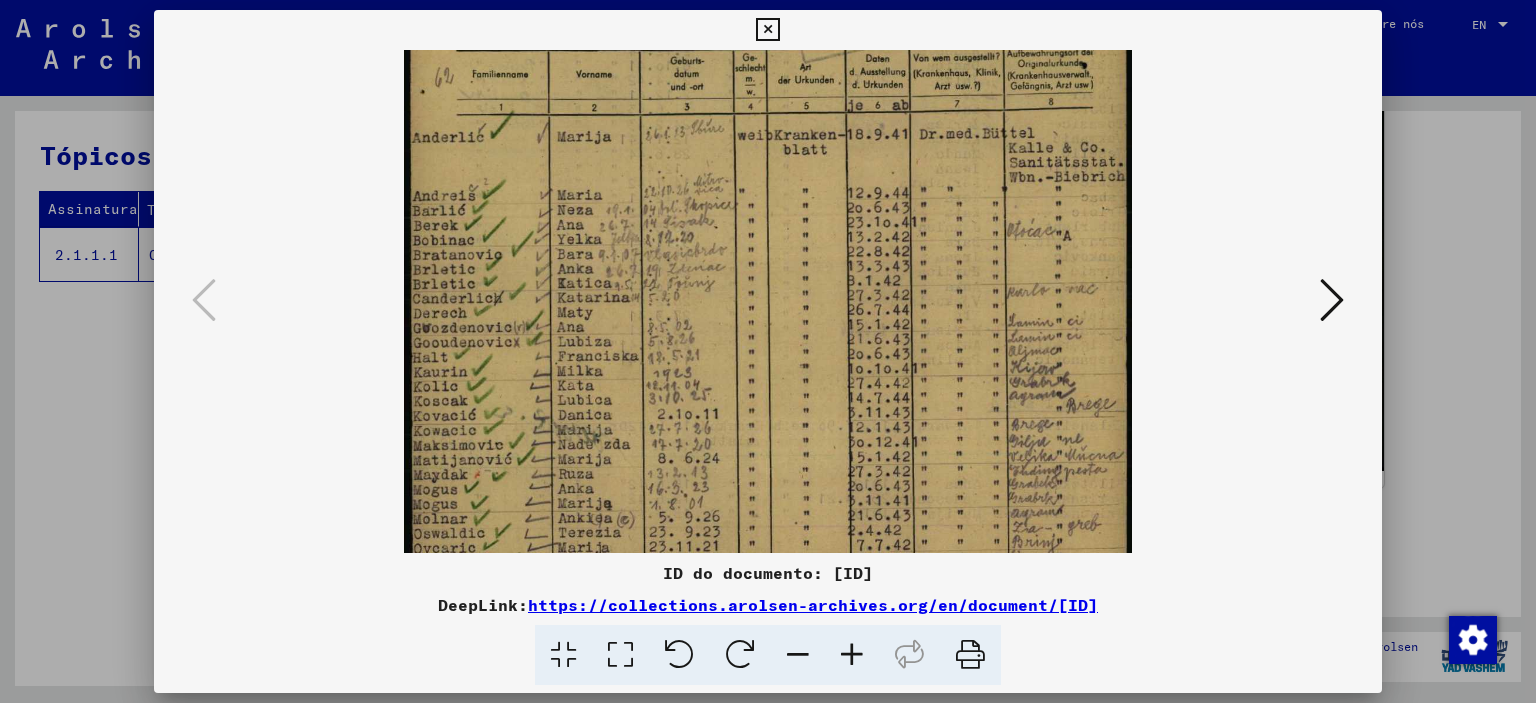 drag, startPoint x: 826, startPoint y: 444, endPoint x: 812, endPoint y: 206, distance: 238.4114 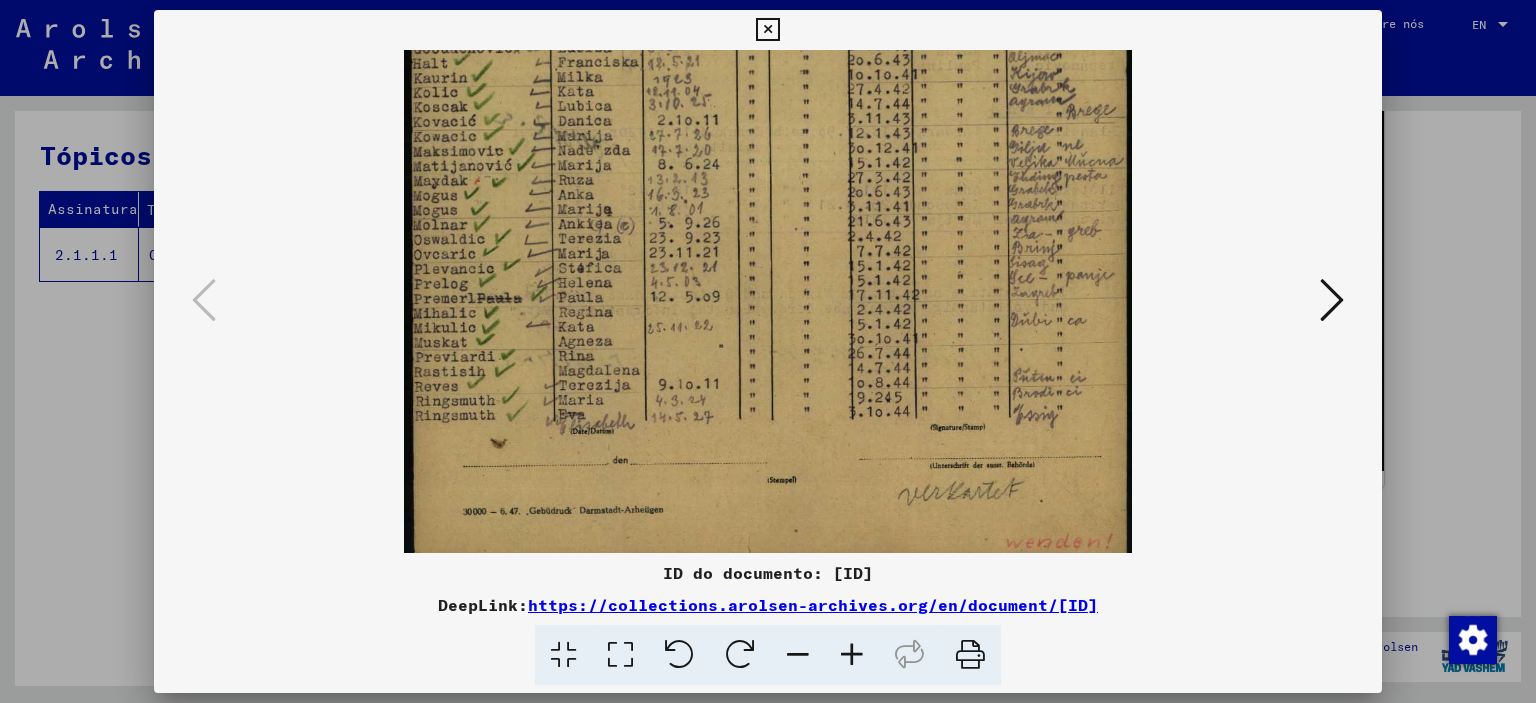 drag, startPoint x: 784, startPoint y: 409, endPoint x: 856, endPoint y: 115, distance: 302.68796 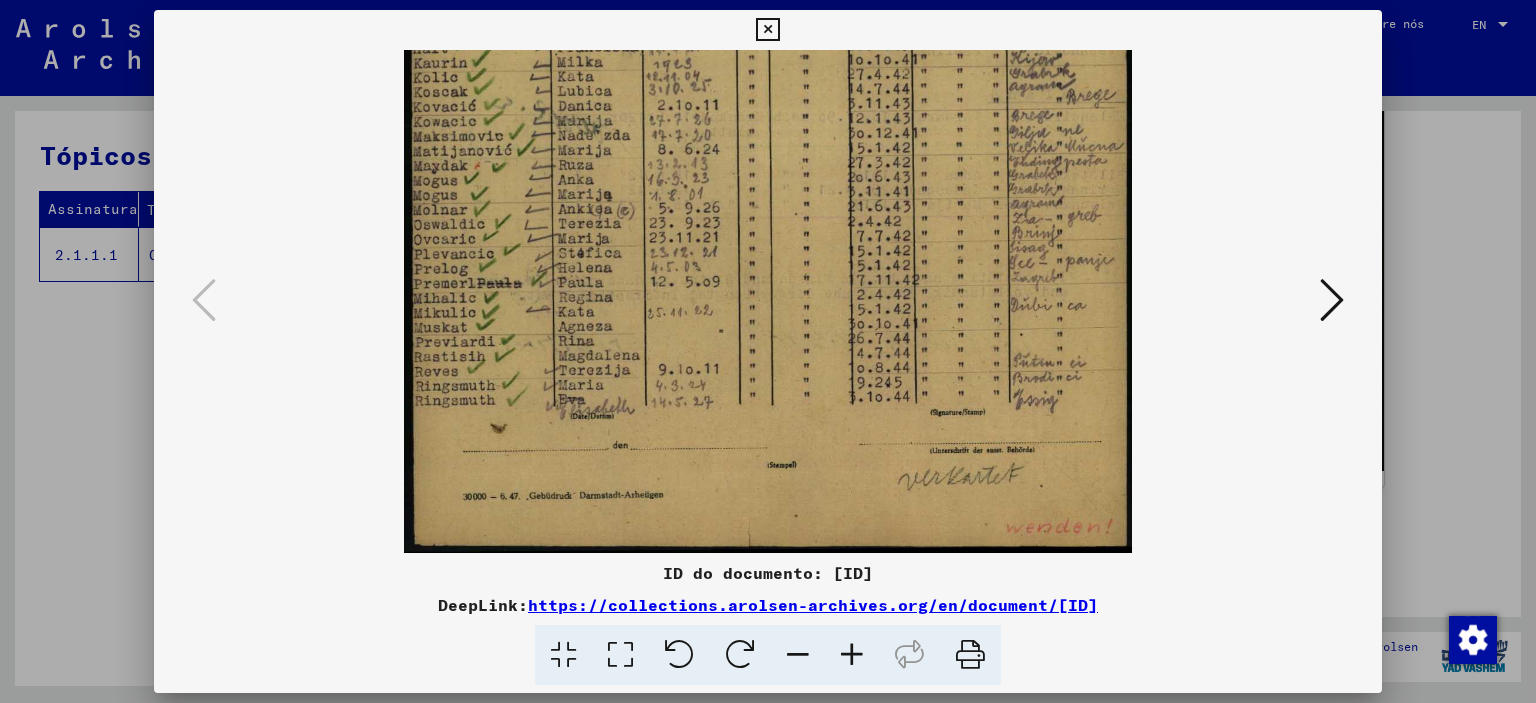 drag, startPoint x: 832, startPoint y: 372, endPoint x: 859, endPoint y: 282, distance: 93.96276 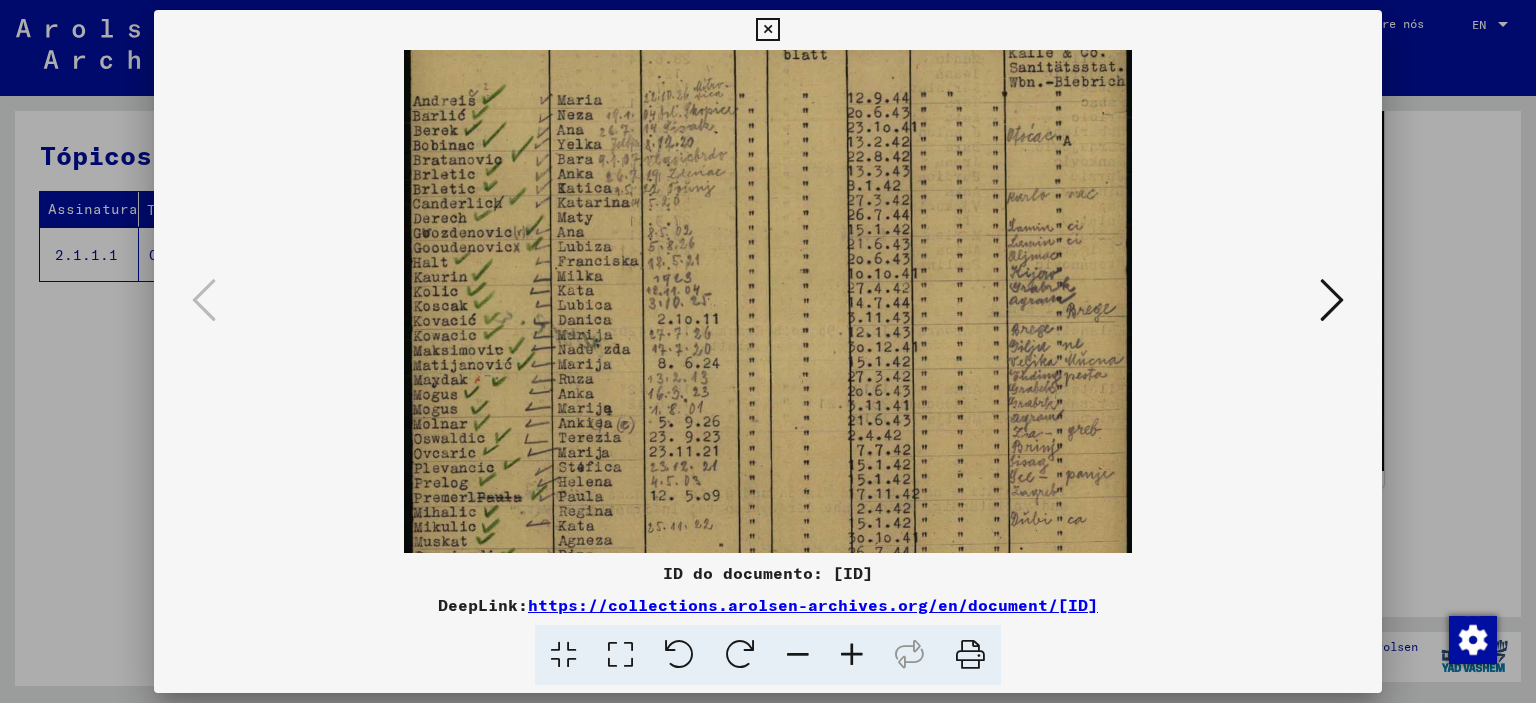 drag, startPoint x: 730, startPoint y: 218, endPoint x: 772, endPoint y: 435, distance: 221.02715 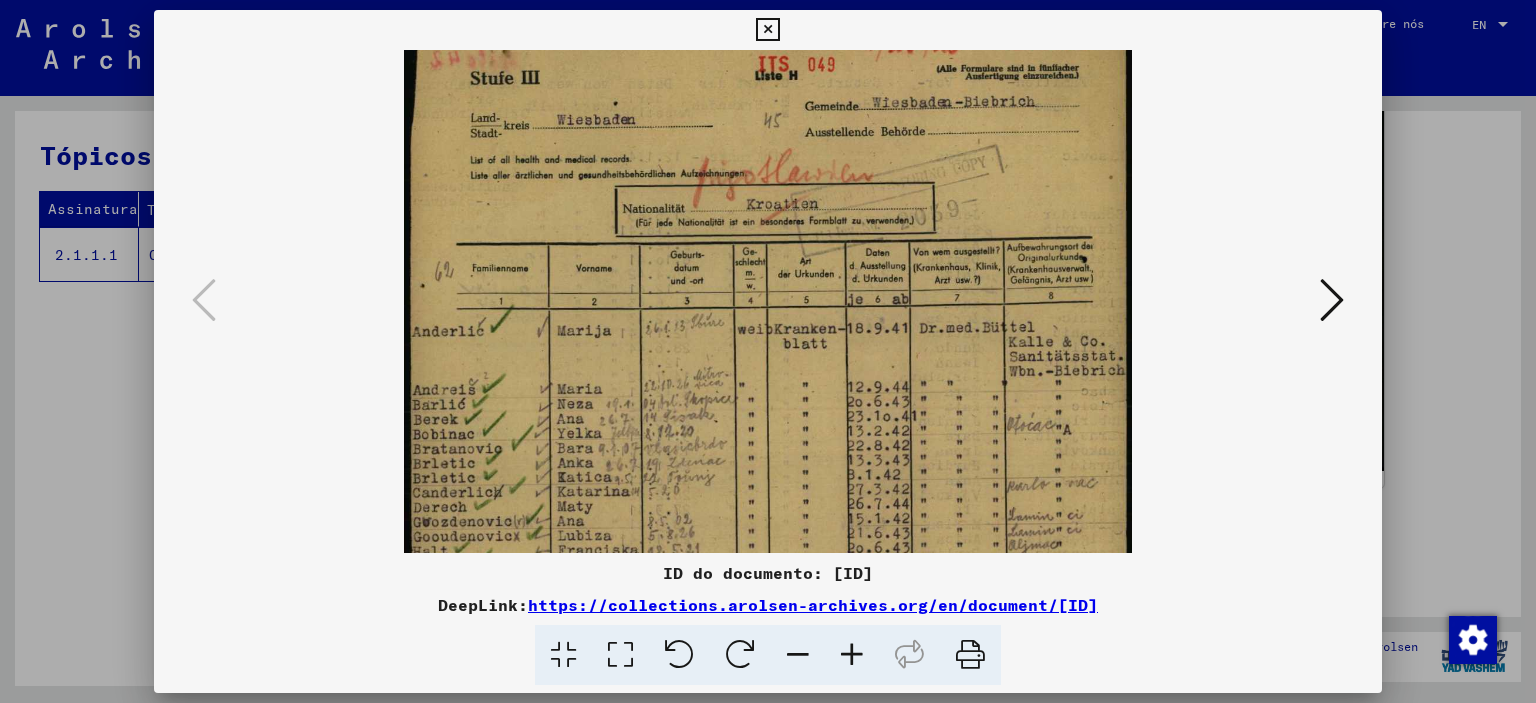 drag, startPoint x: 733, startPoint y: 211, endPoint x: 720, endPoint y: 191, distance: 23.853722 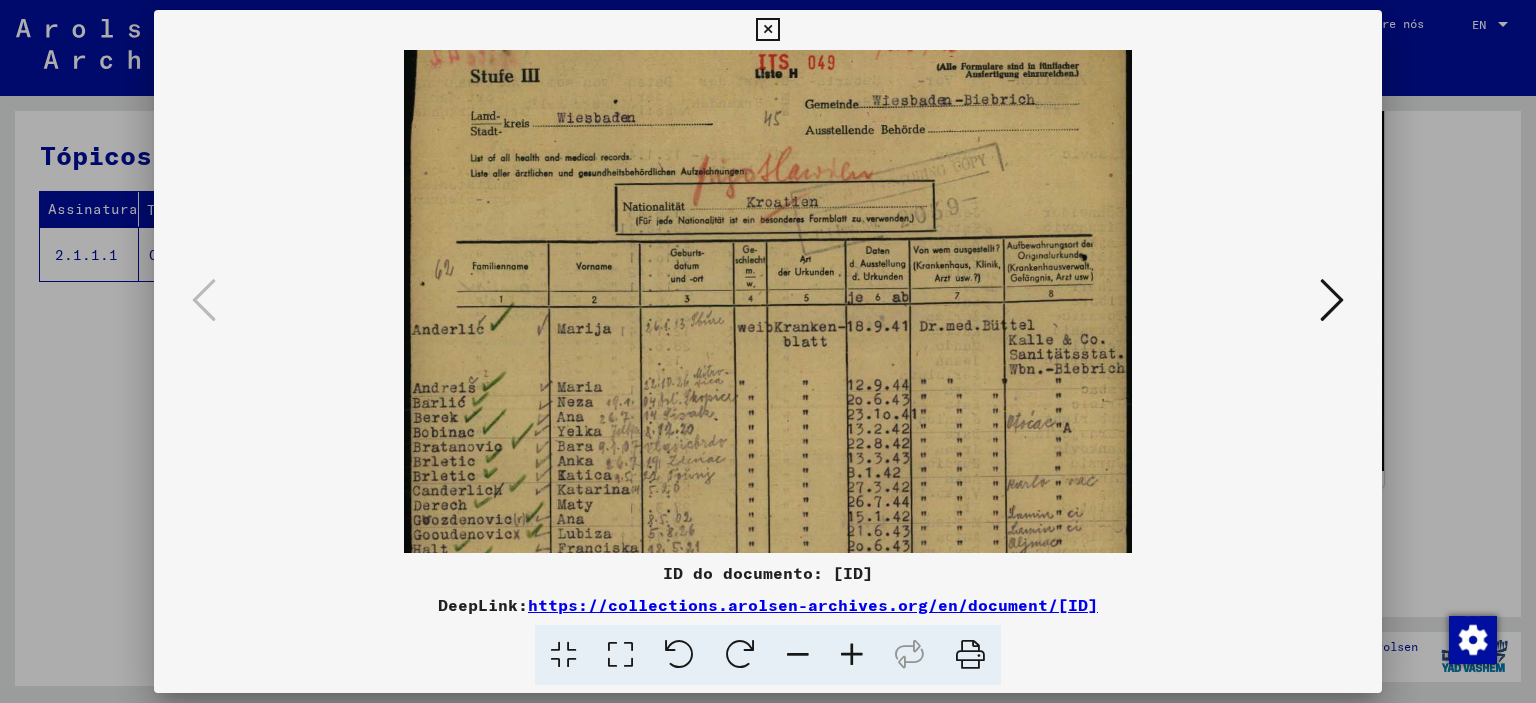 scroll, scrollTop: 0, scrollLeft: 0, axis: both 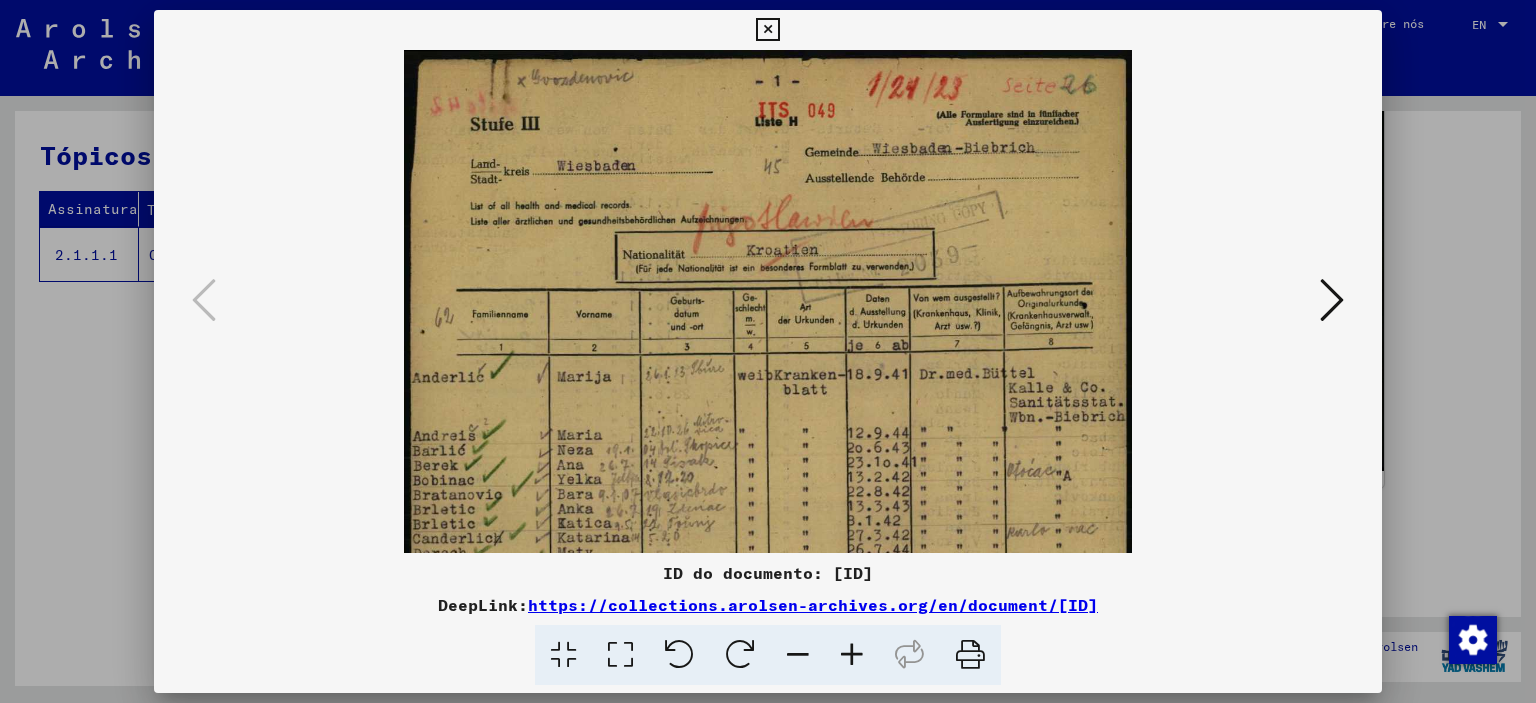 drag, startPoint x: 731, startPoint y: 167, endPoint x: 734, endPoint y: 385, distance: 218.02065 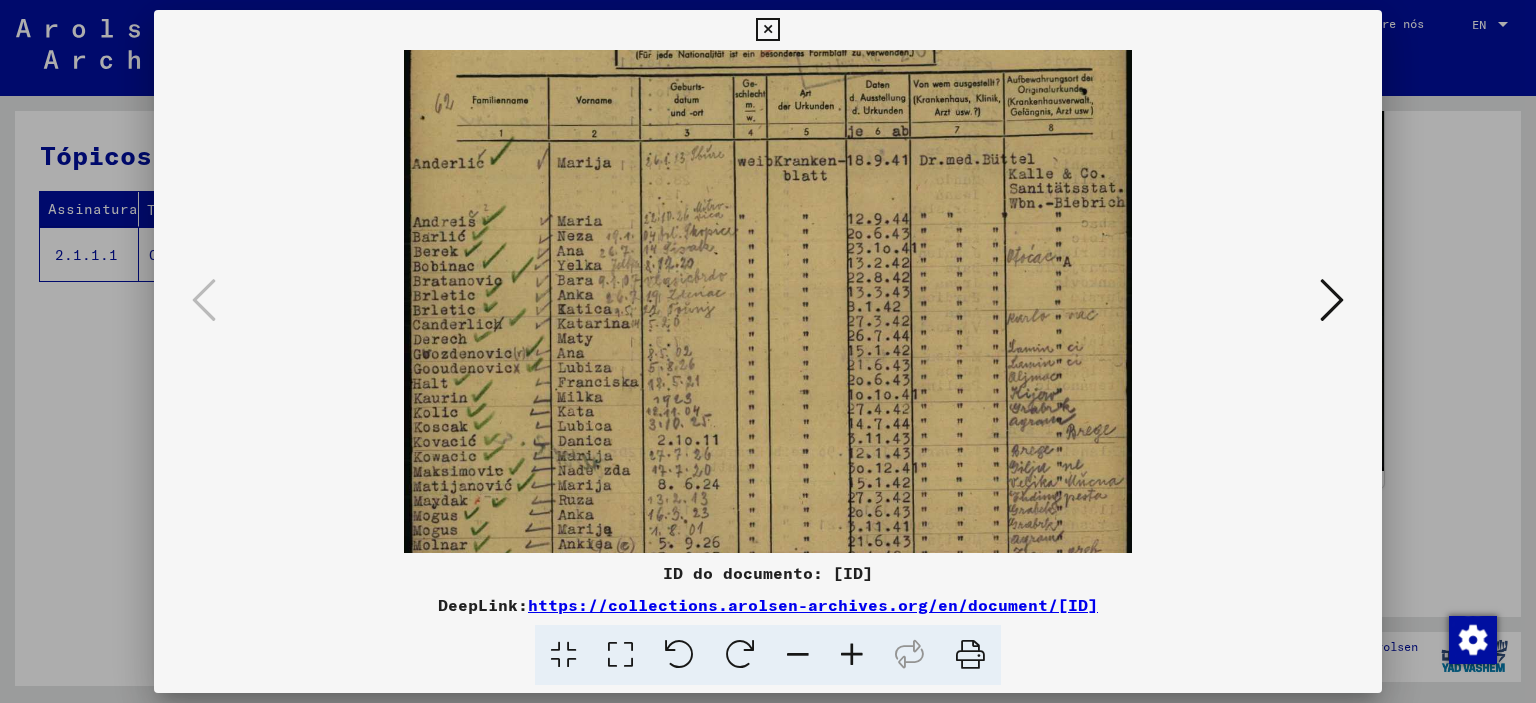 drag, startPoint x: 764, startPoint y: 457, endPoint x: 772, endPoint y: 245, distance: 212.1509 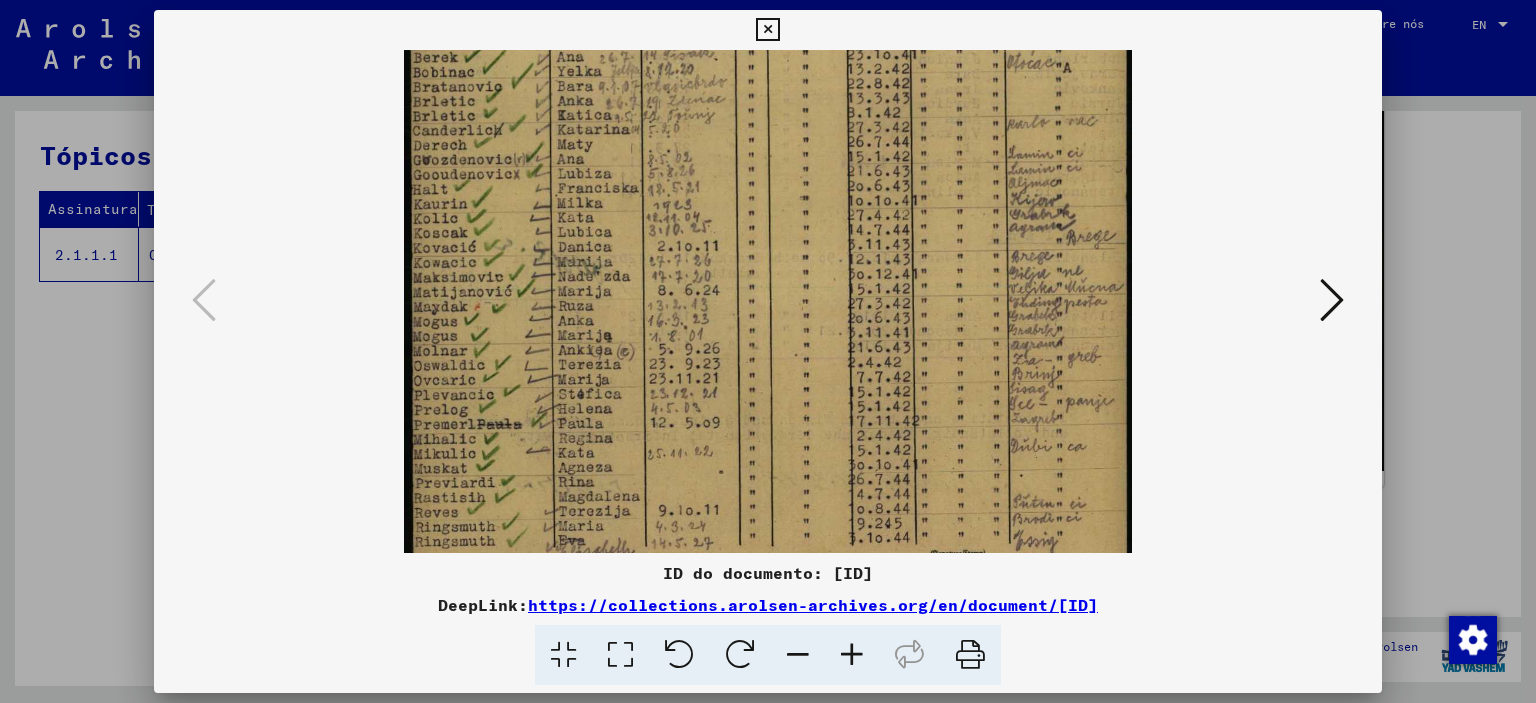 drag, startPoint x: 730, startPoint y: 412, endPoint x: 754, endPoint y: 219, distance: 194.4865 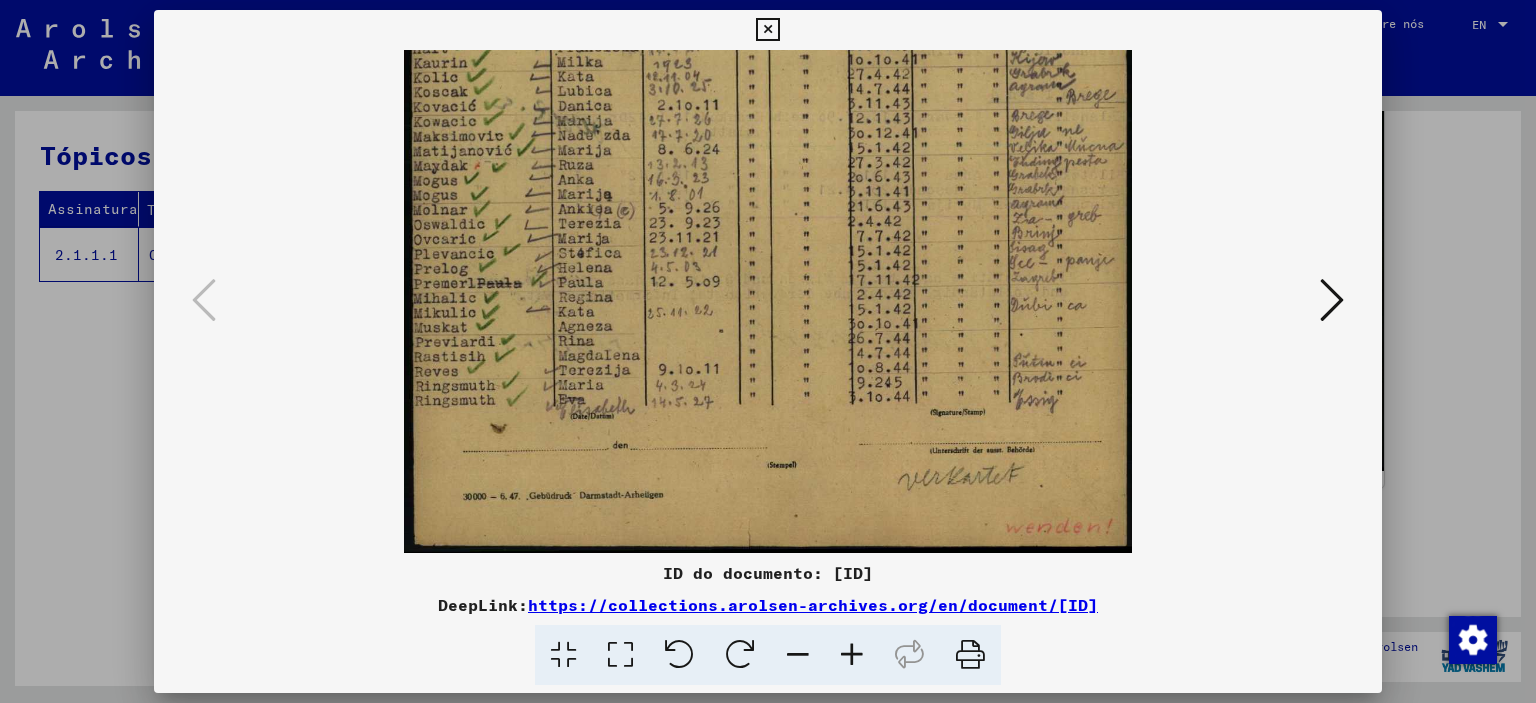drag, startPoint x: 794, startPoint y: 392, endPoint x: 820, endPoint y: 166, distance: 227.49066 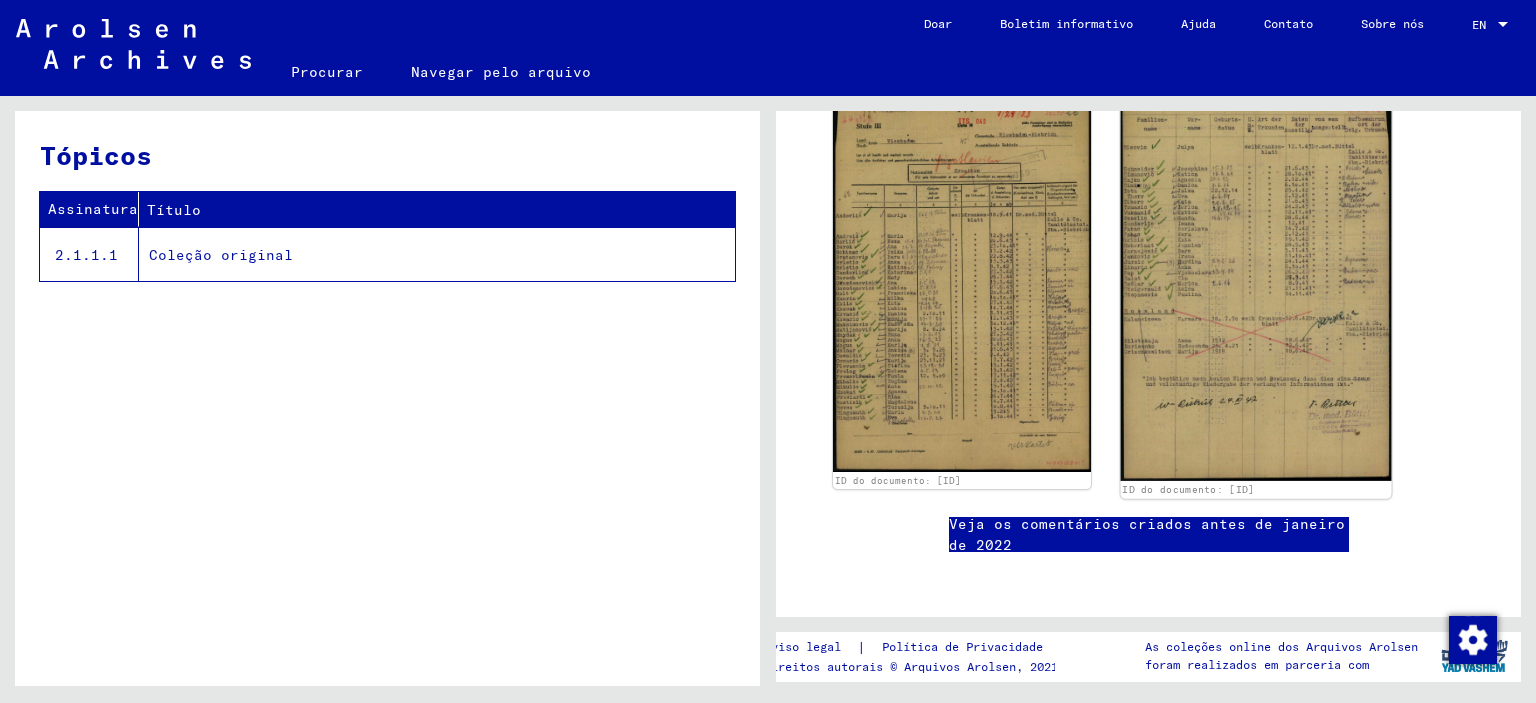 scroll, scrollTop: 400, scrollLeft: 0, axis: vertical 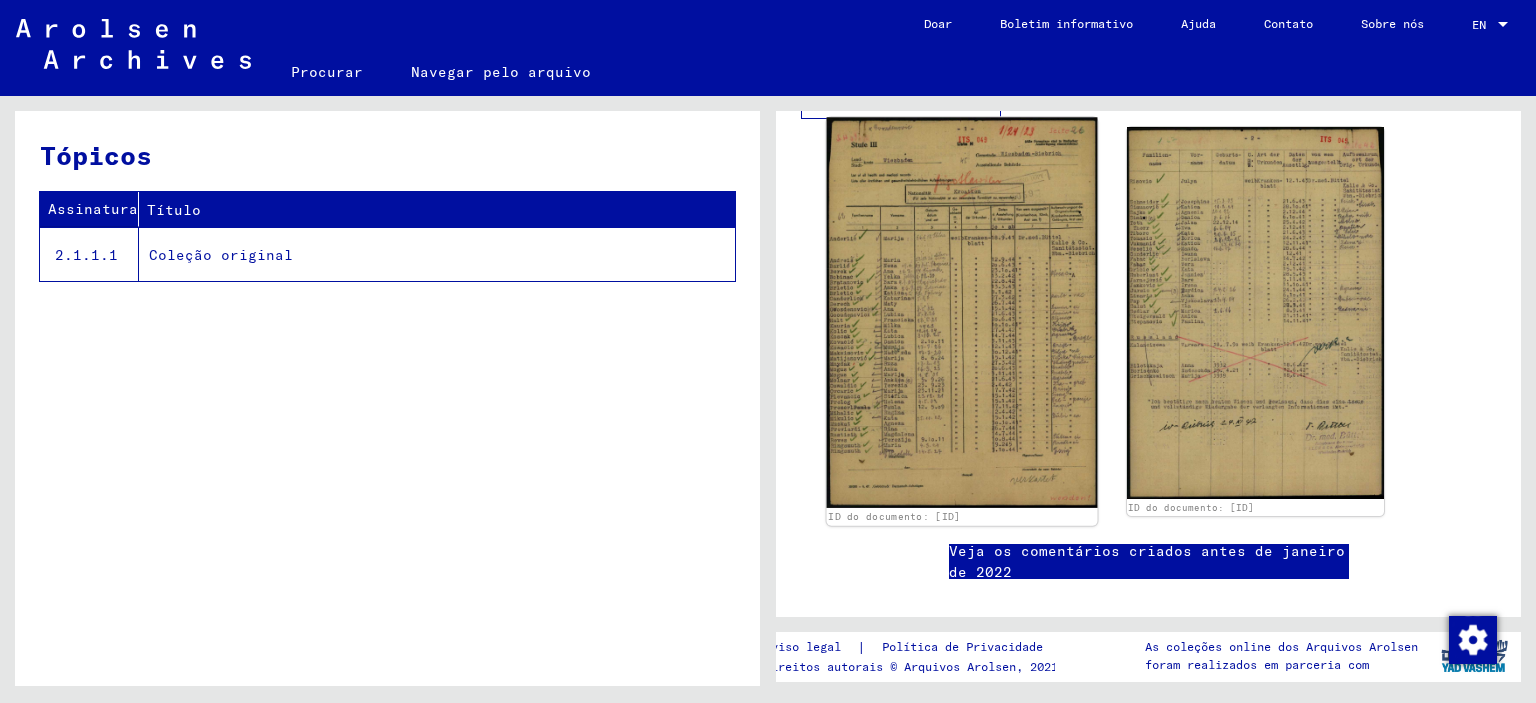 click 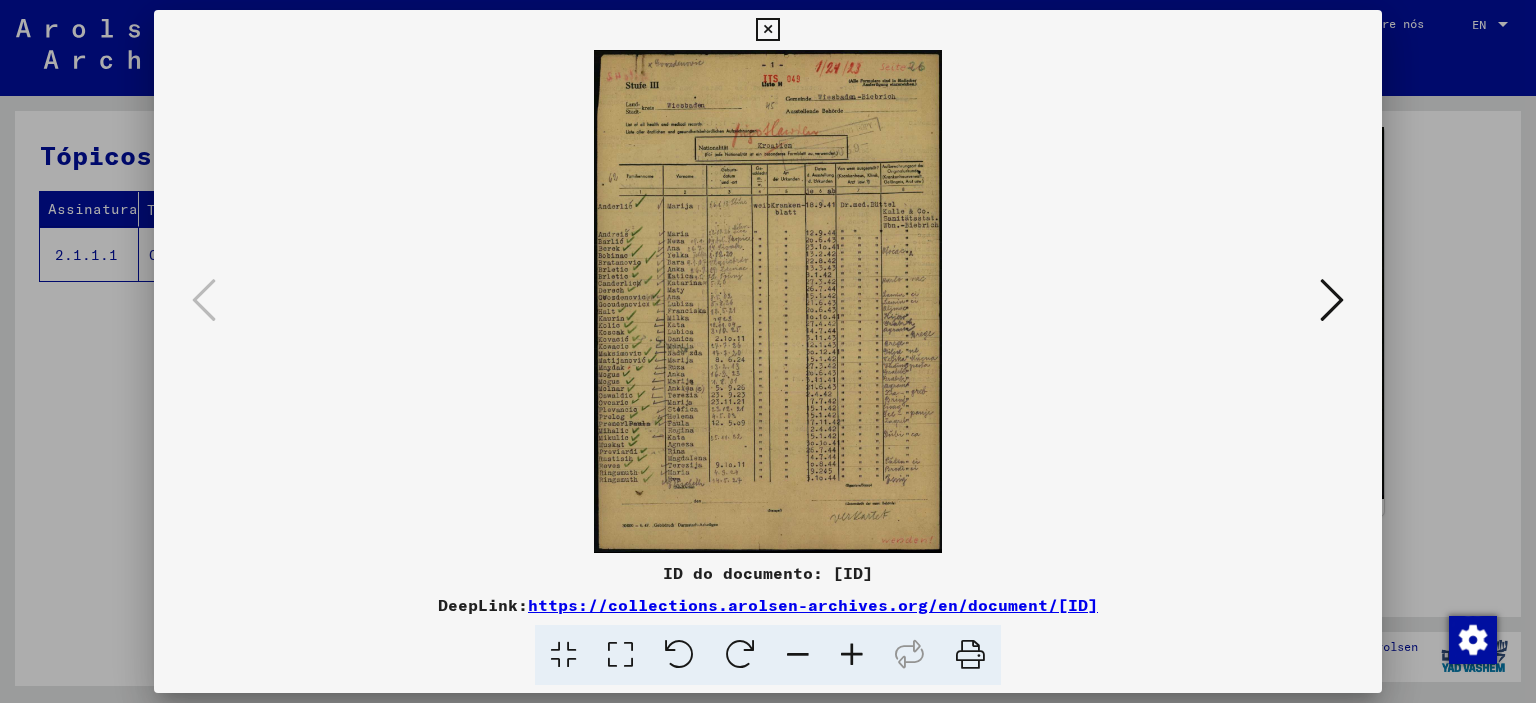 click at bounding box center [852, 655] 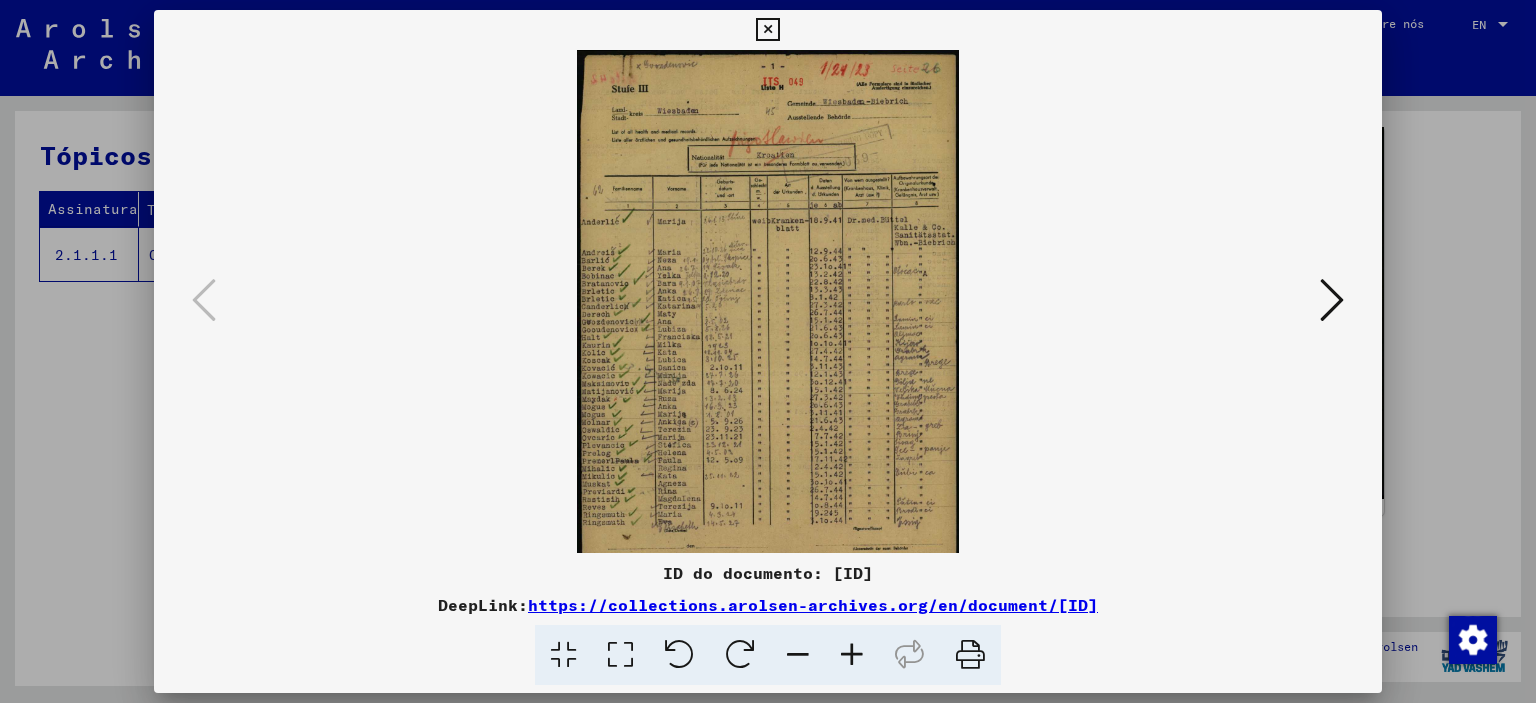 click at bounding box center [852, 655] 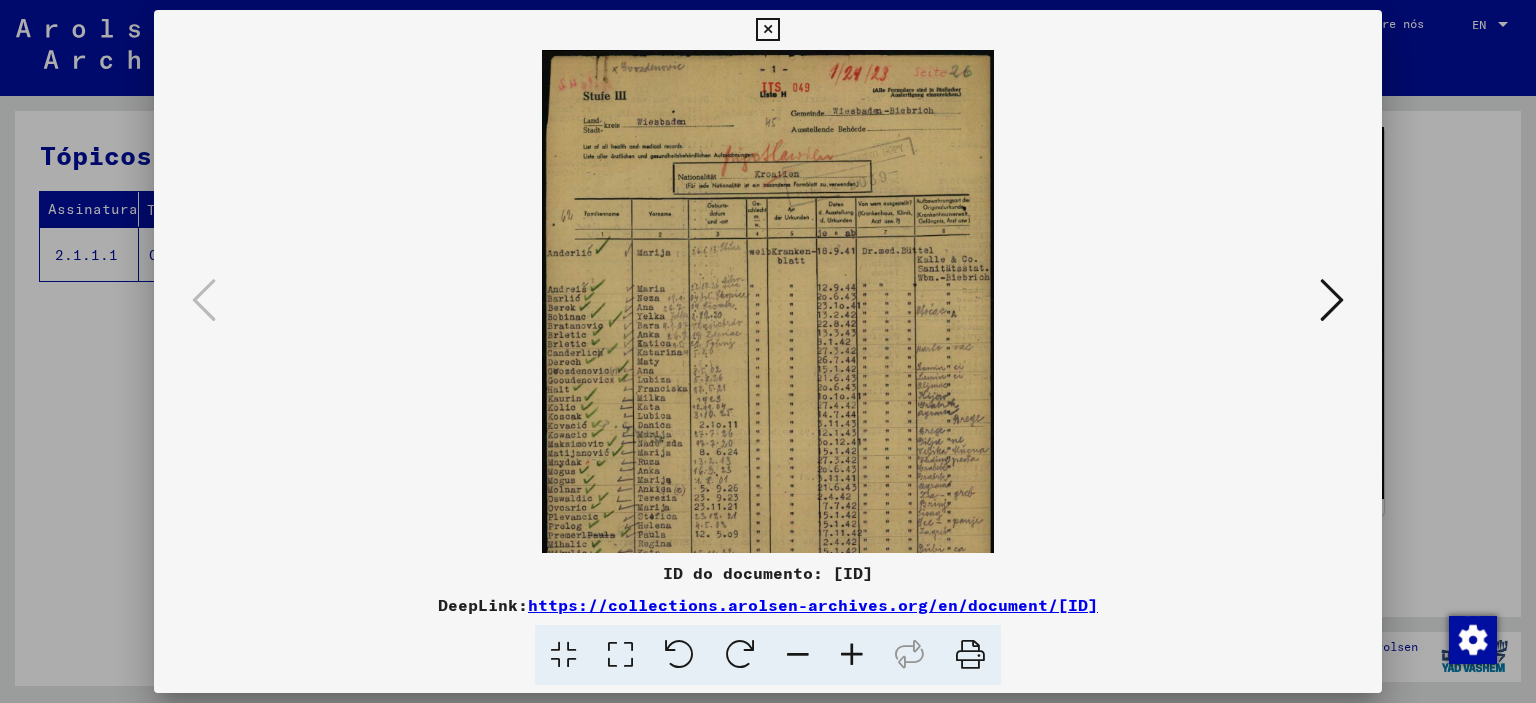 click at bounding box center (852, 655) 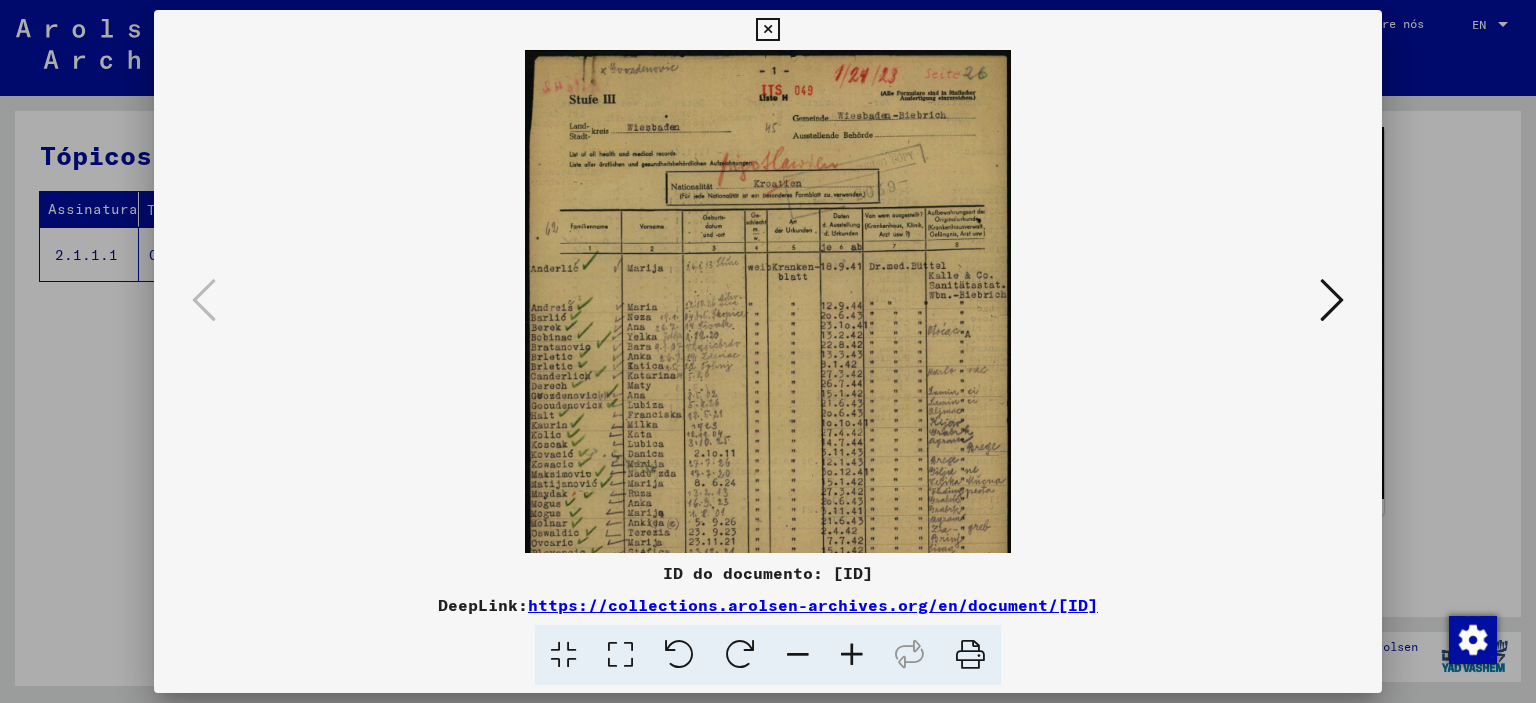 click at bounding box center [852, 655] 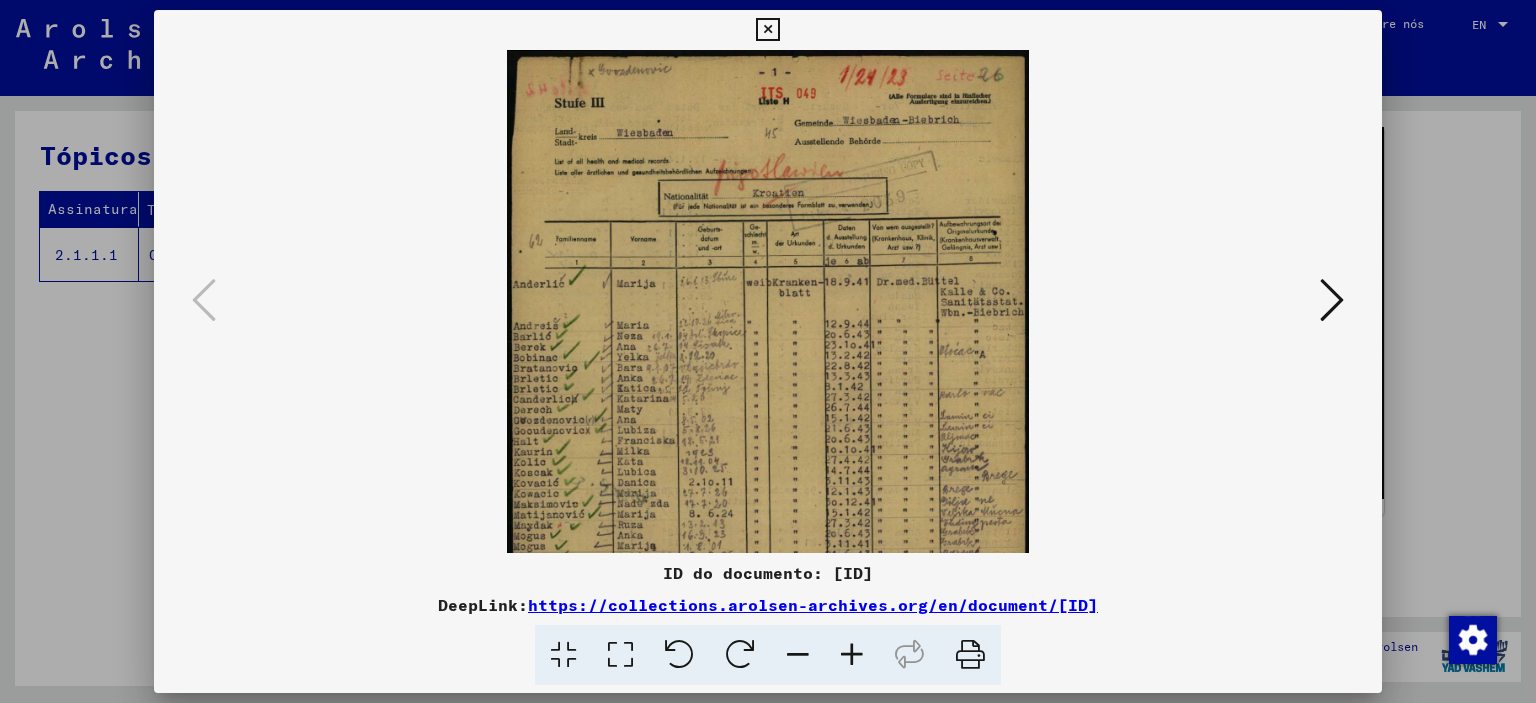 click at bounding box center (852, 655) 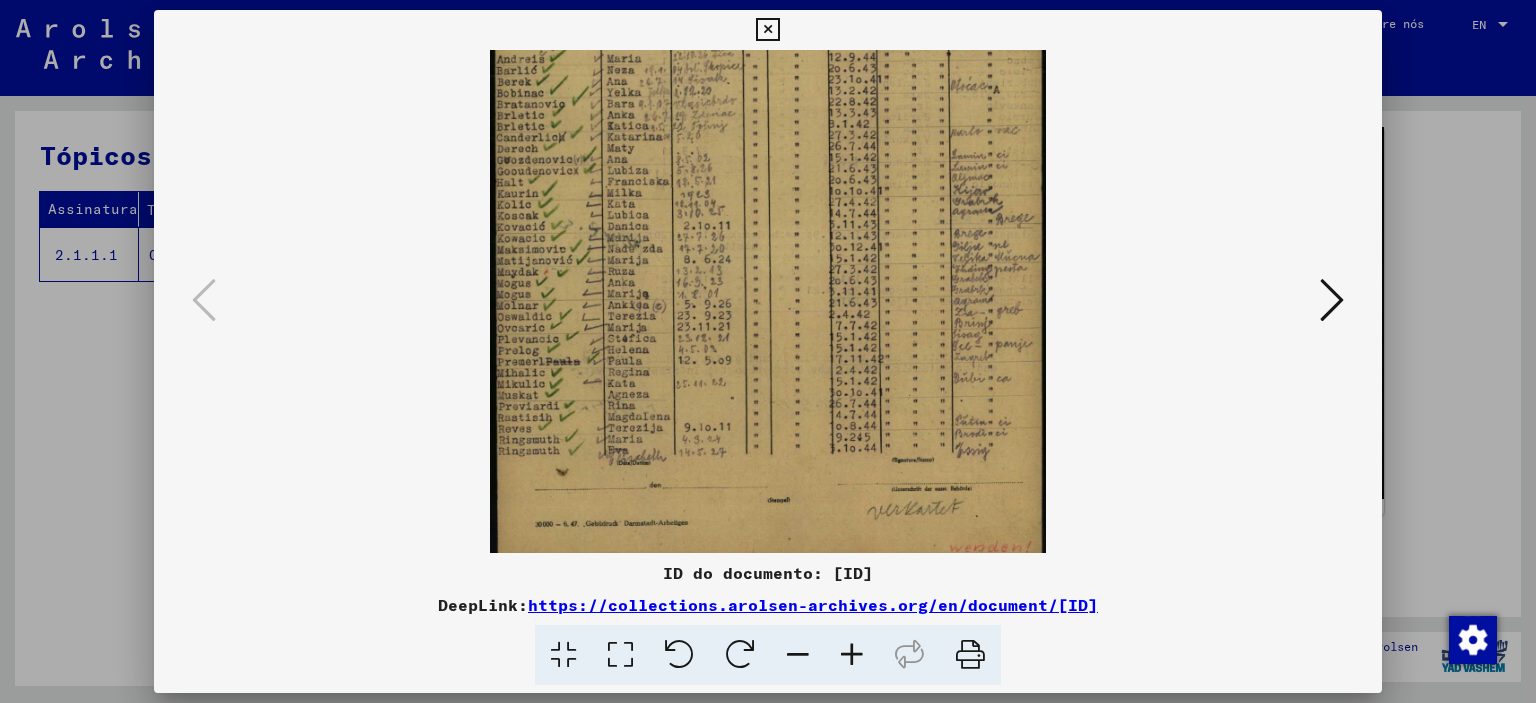 scroll, scrollTop: 300, scrollLeft: 0, axis: vertical 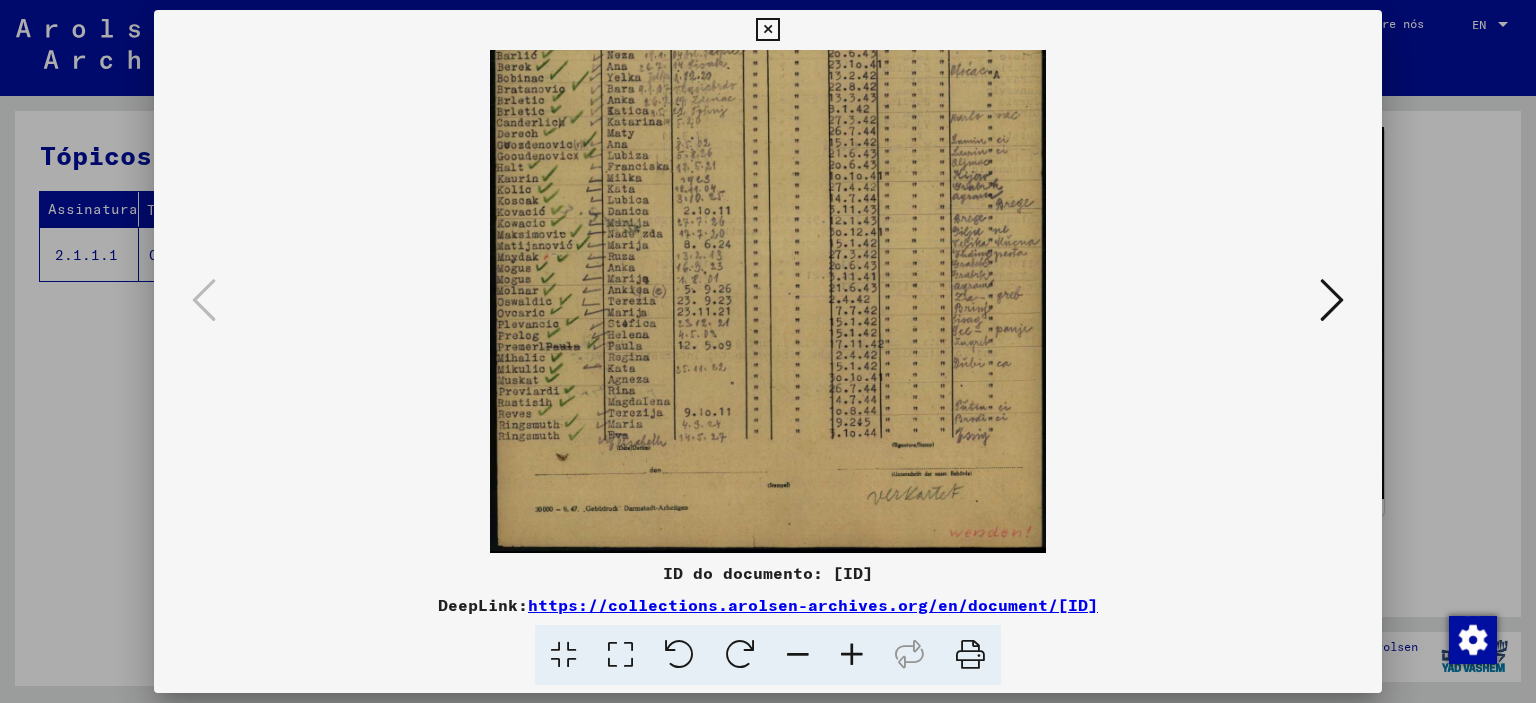 drag, startPoint x: 722, startPoint y: 467, endPoint x: 790, endPoint y: 105, distance: 368.33136 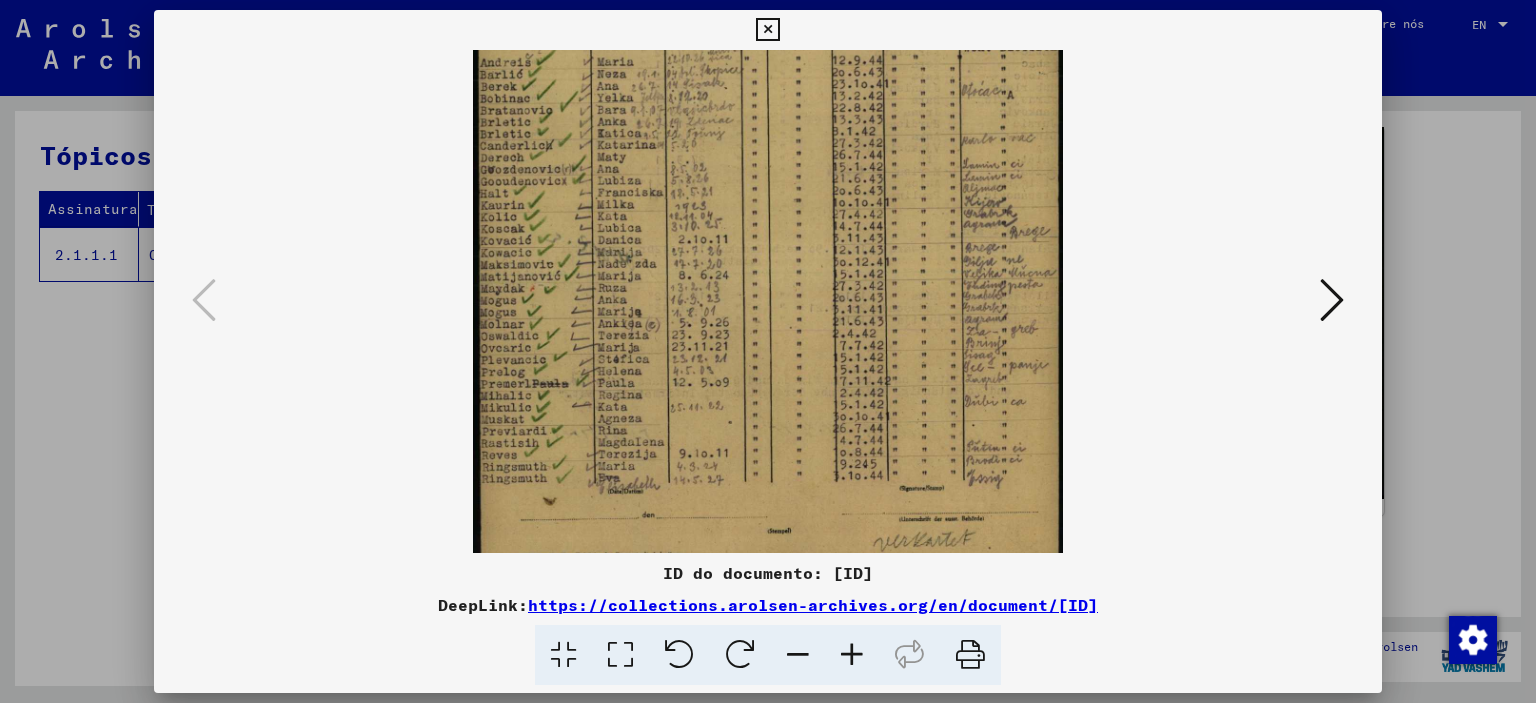 click at bounding box center [852, 655] 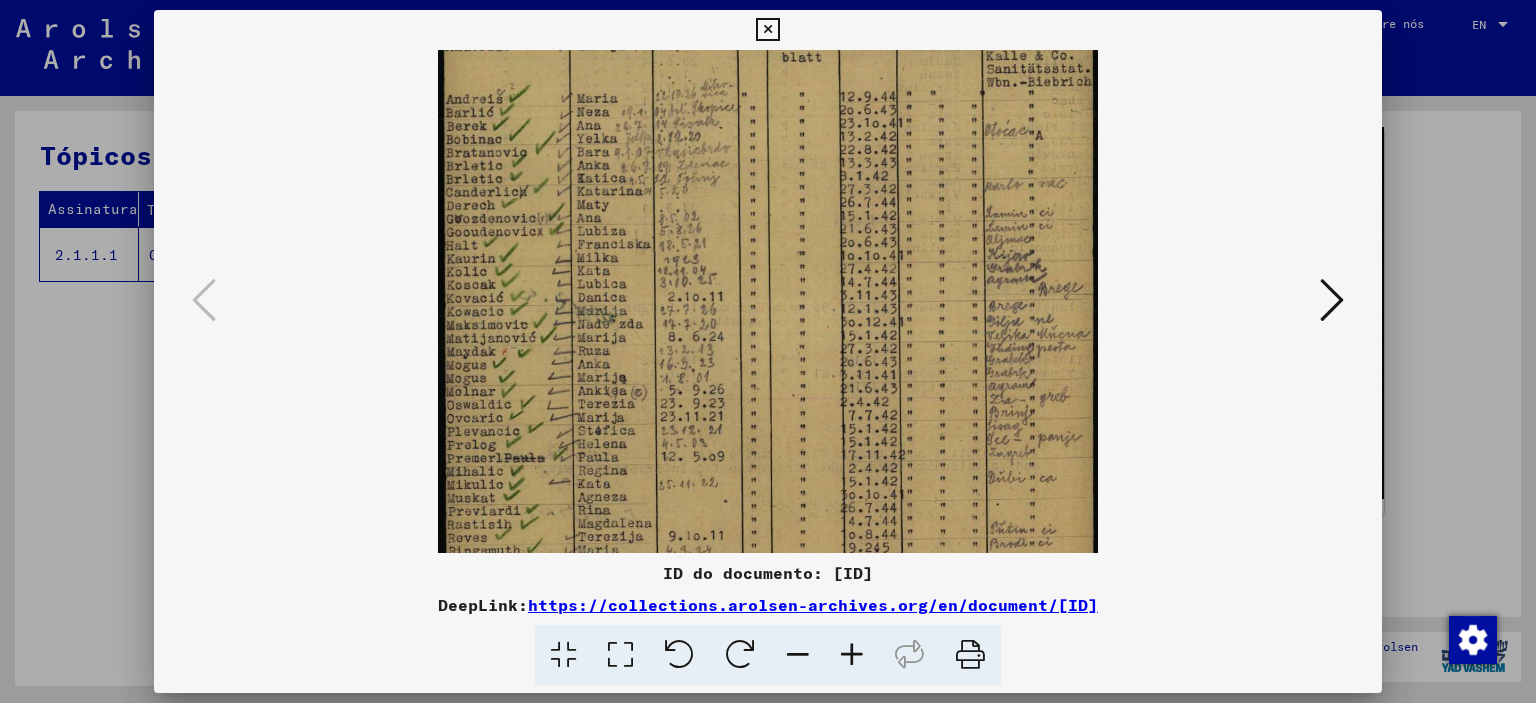 scroll, scrollTop: 449, scrollLeft: 0, axis: vertical 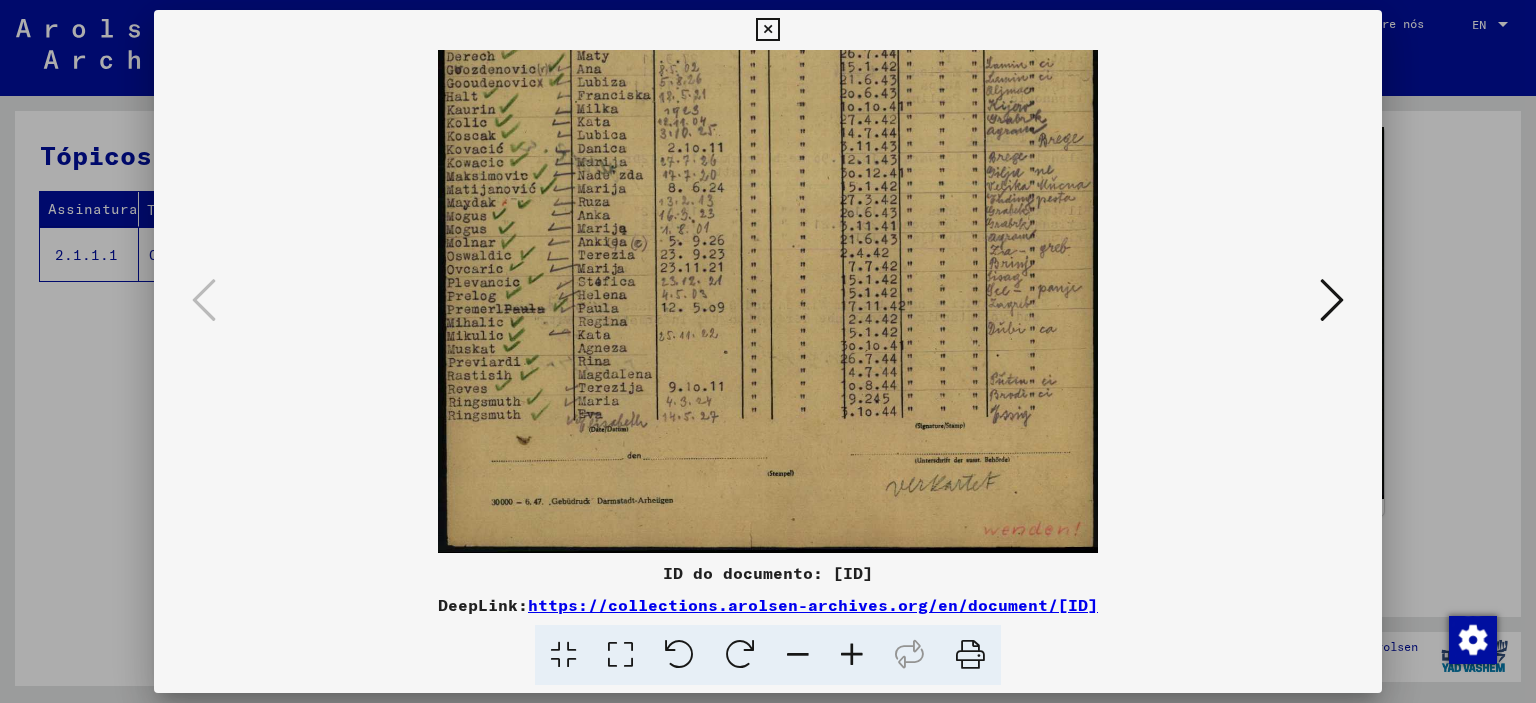 drag, startPoint x: 694, startPoint y: 452, endPoint x: 747, endPoint y: 264, distance: 195.32793 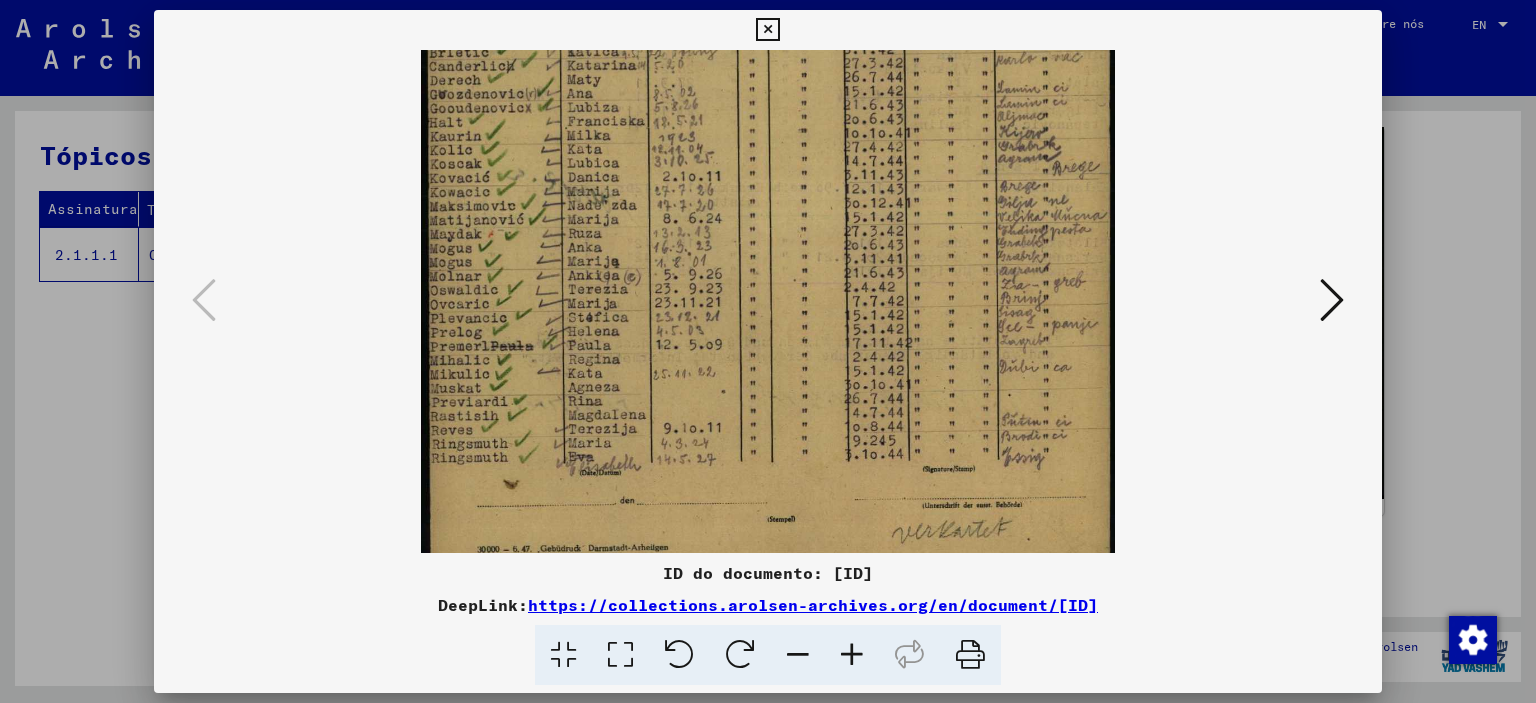 click at bounding box center [852, 655] 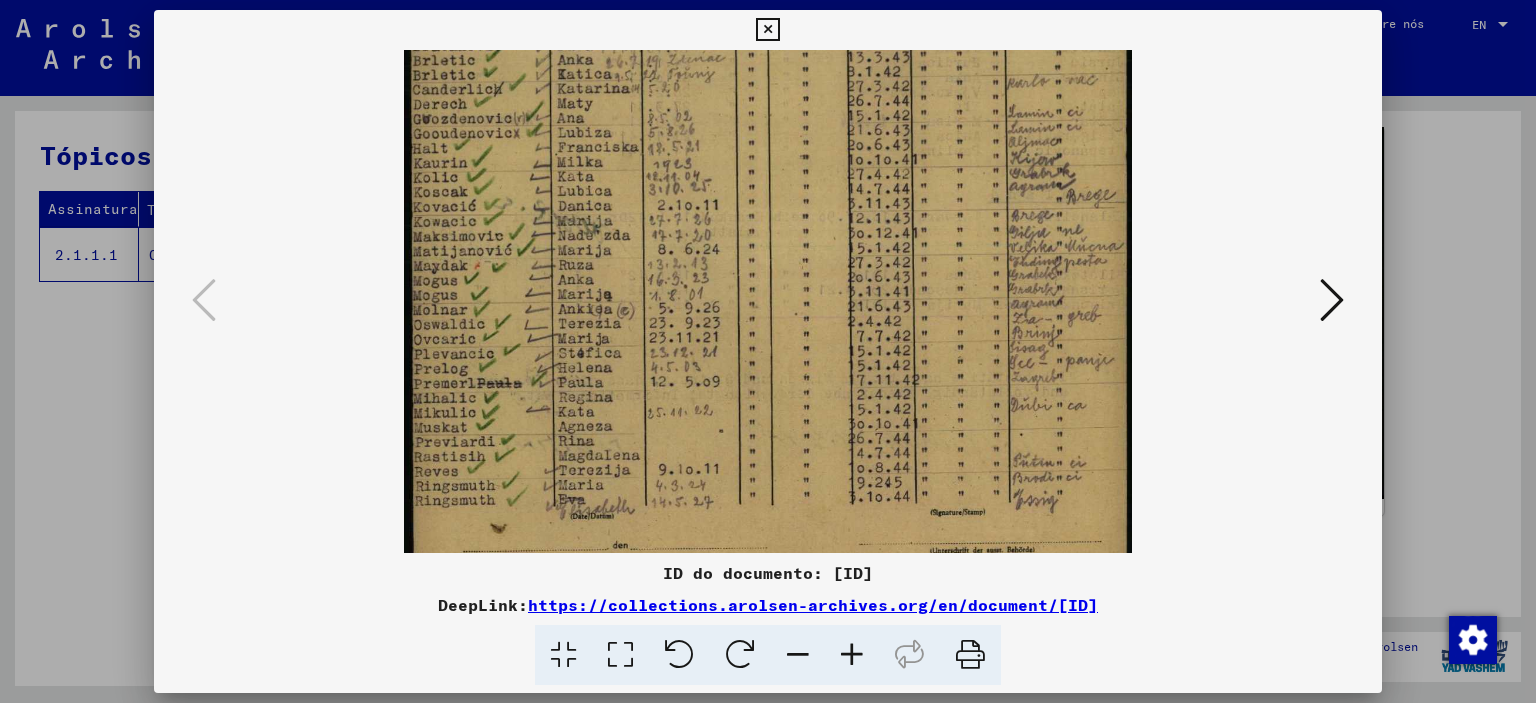 click at bounding box center [852, 655] 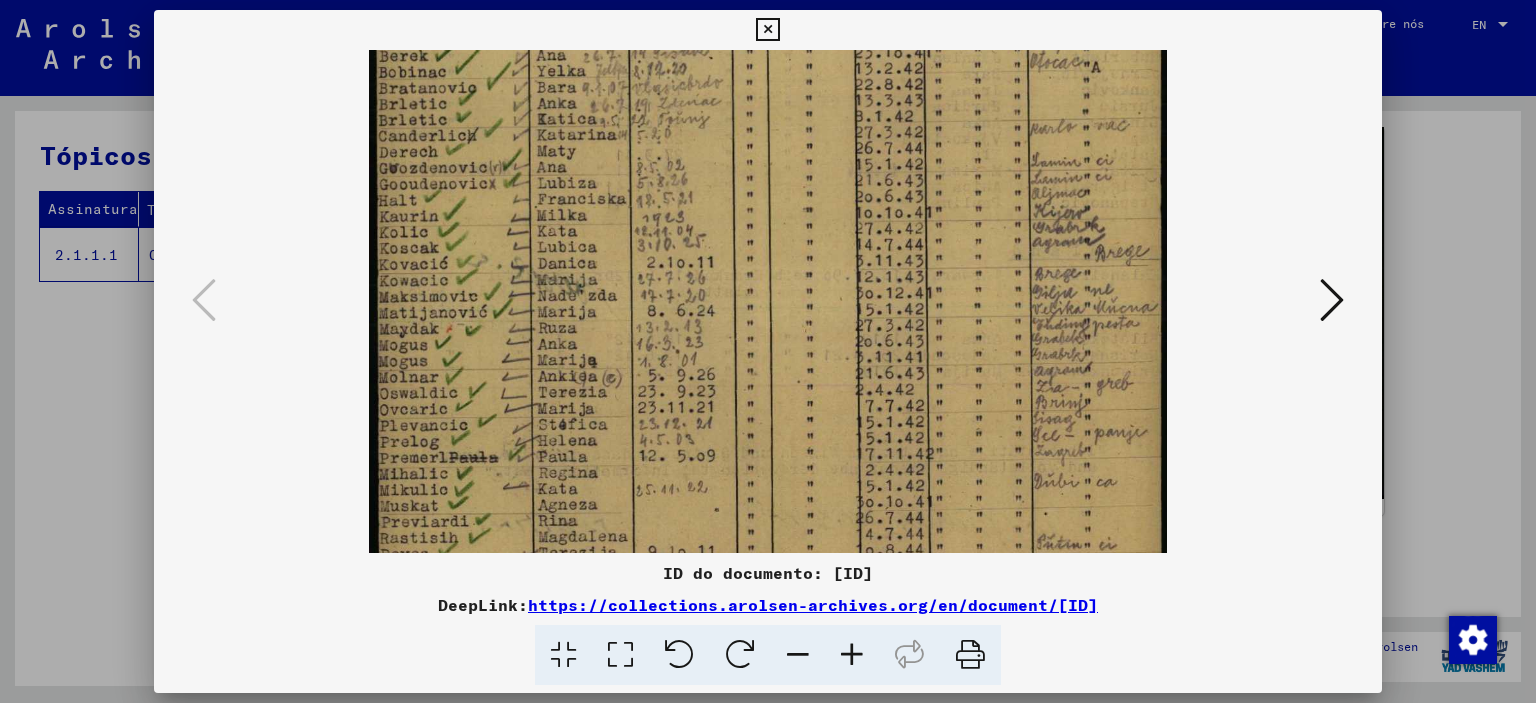 scroll, scrollTop: 649, scrollLeft: 0, axis: vertical 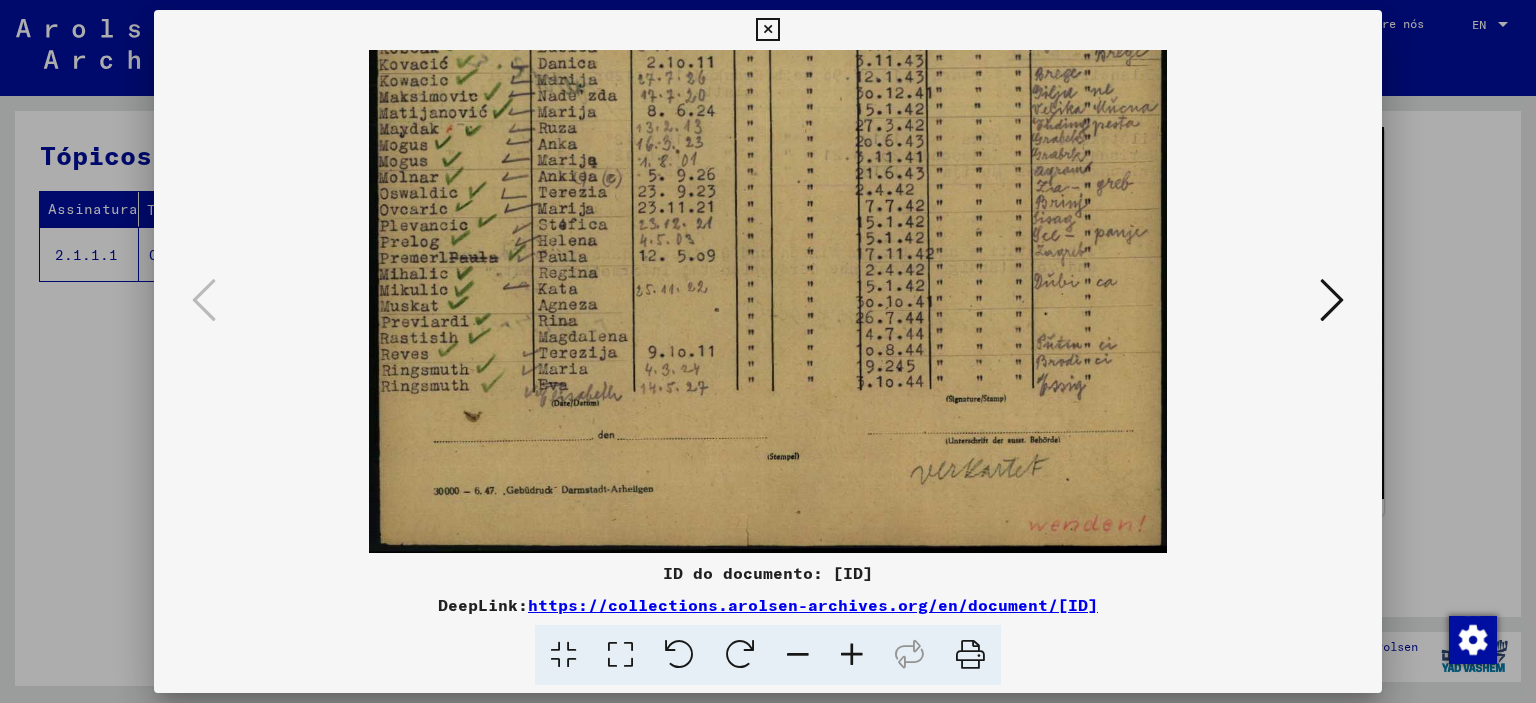 drag, startPoint x: 660, startPoint y: 452, endPoint x: 701, endPoint y: 93, distance: 361.33365 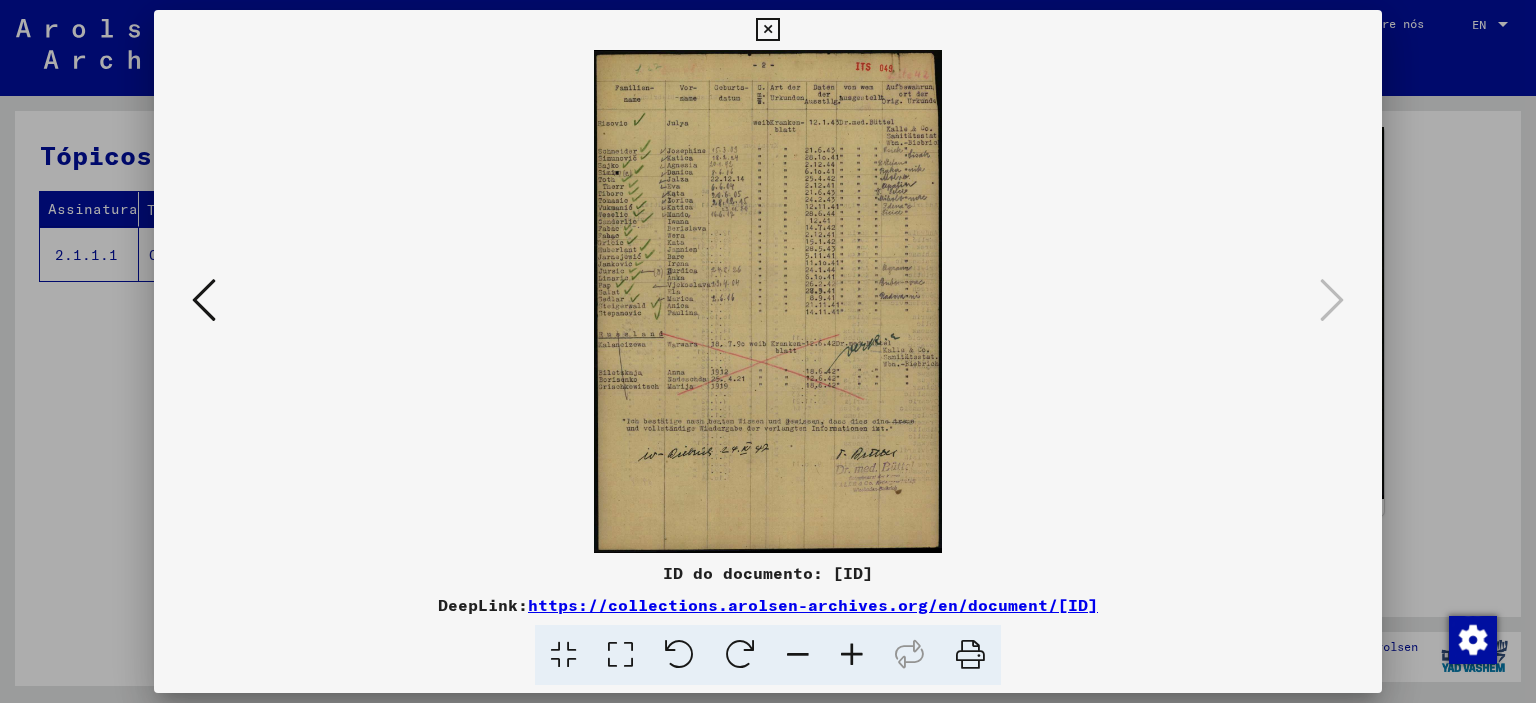 click at bounding box center [204, 300] 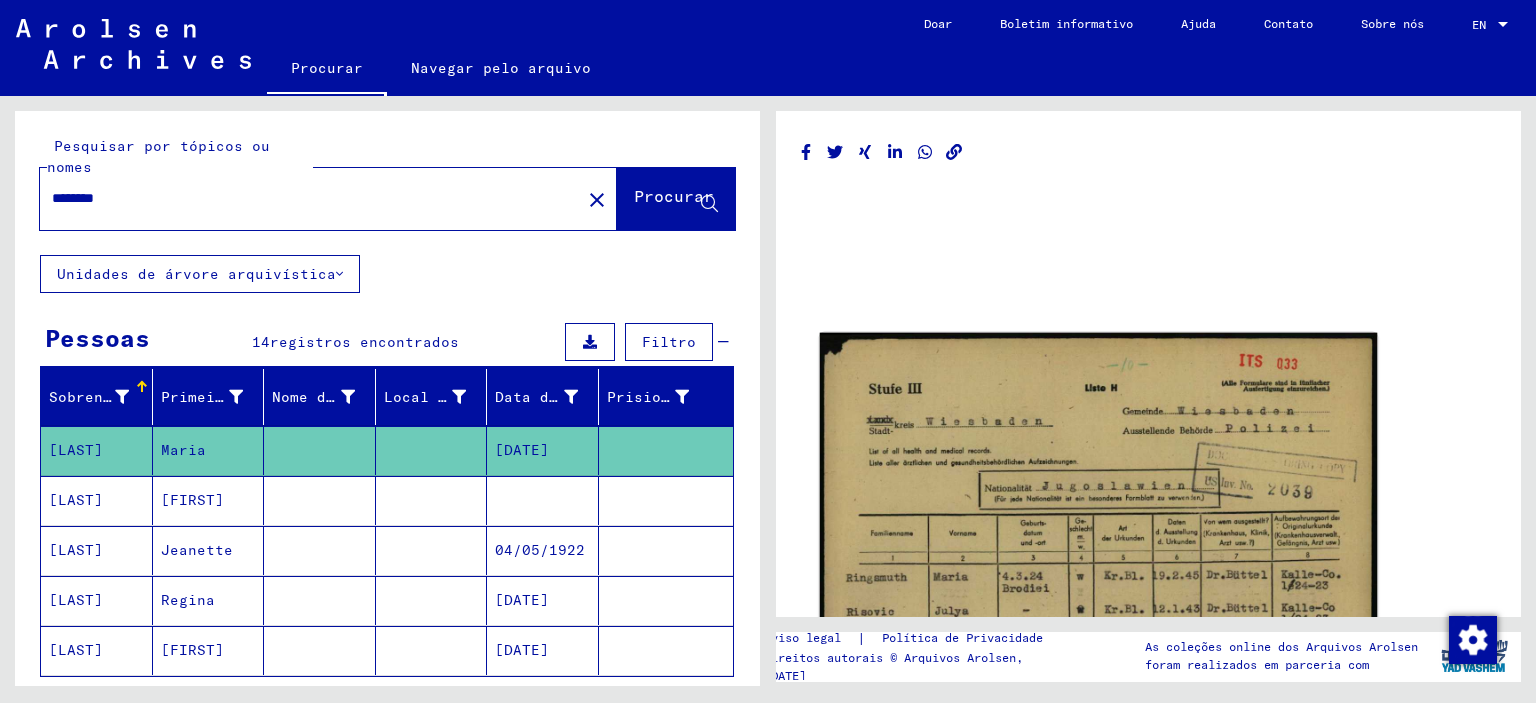 scroll, scrollTop: 0, scrollLeft: 0, axis: both 